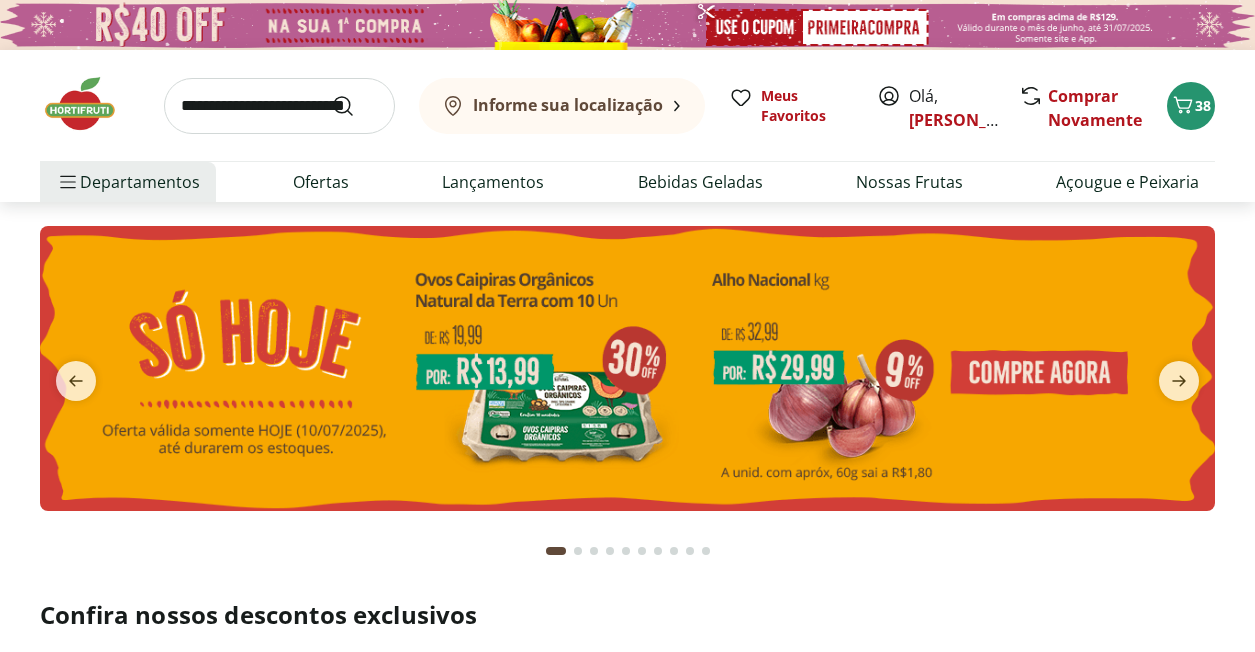 scroll, scrollTop: 0, scrollLeft: 0, axis: both 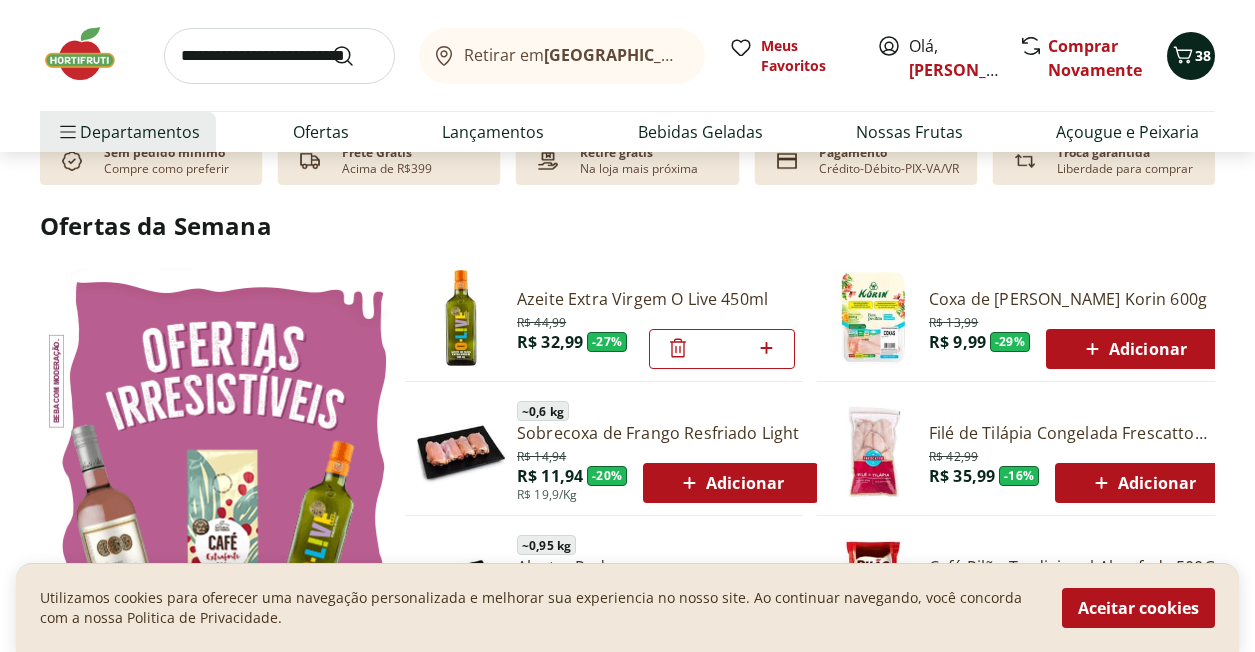 click 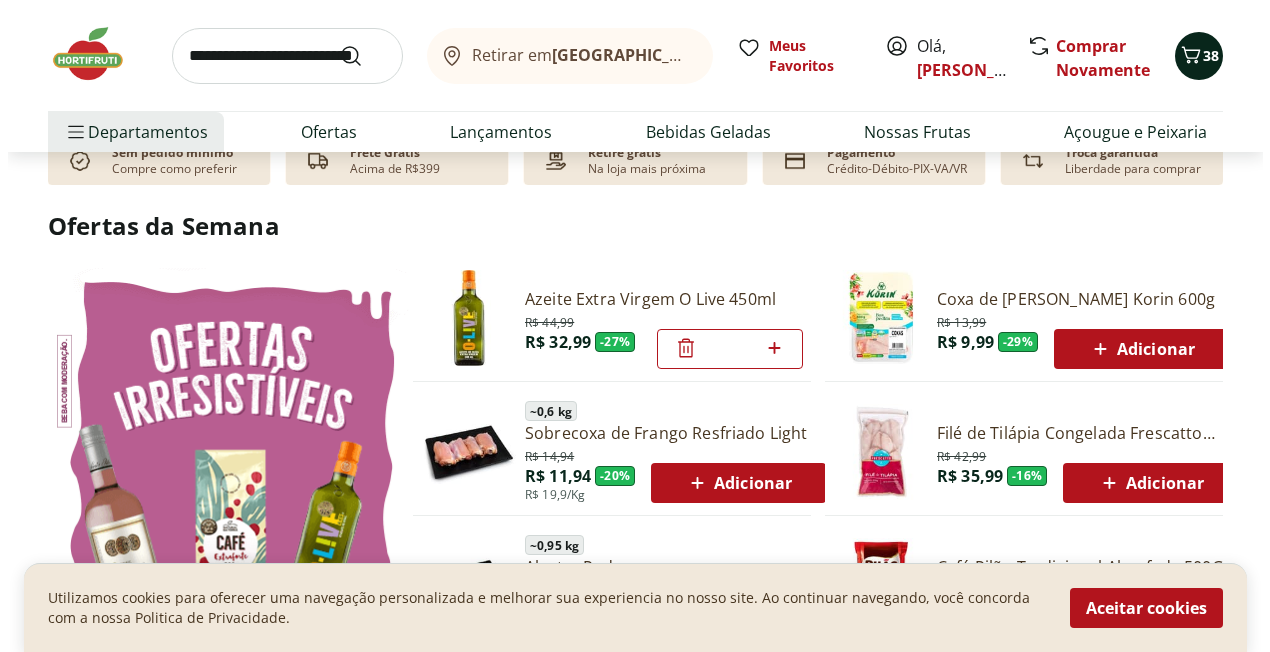 scroll, scrollTop: 904, scrollLeft: 0, axis: vertical 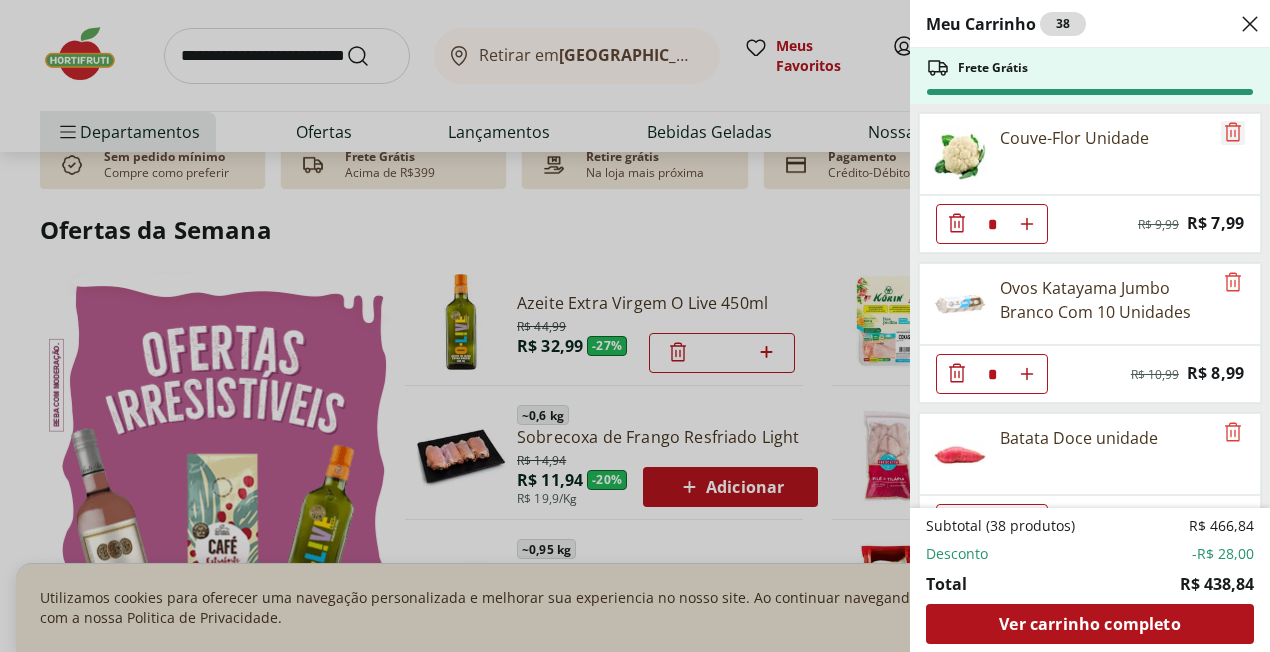 click 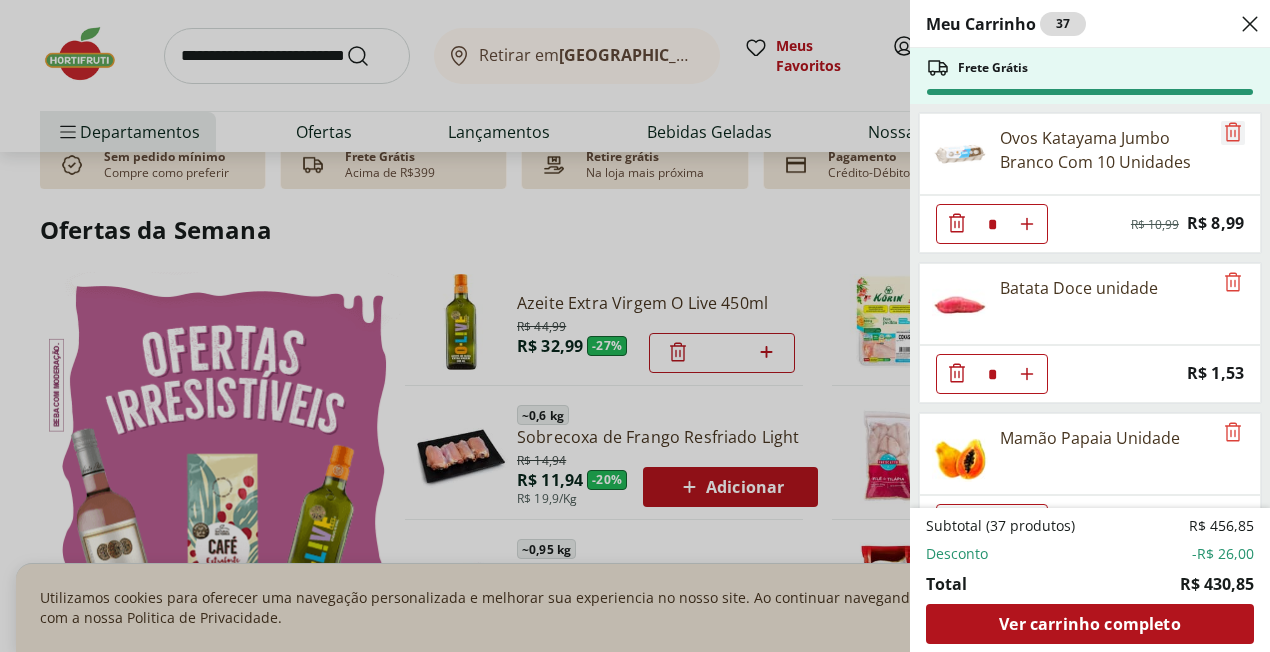 click 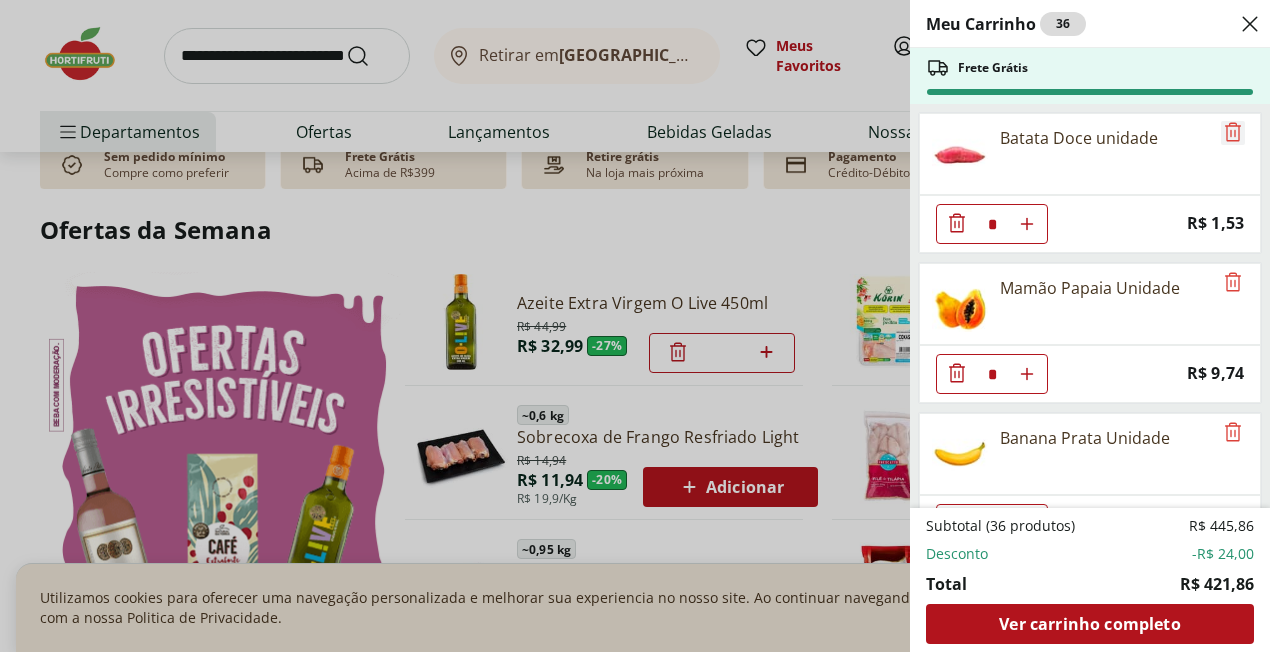 click 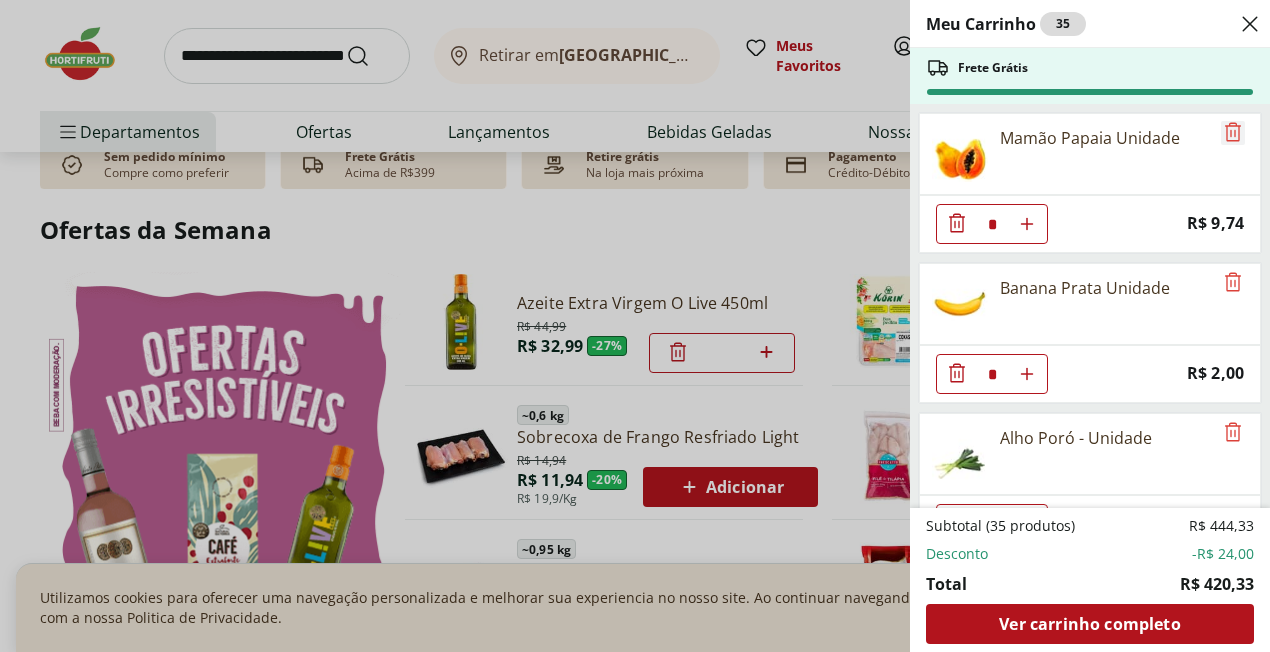 click 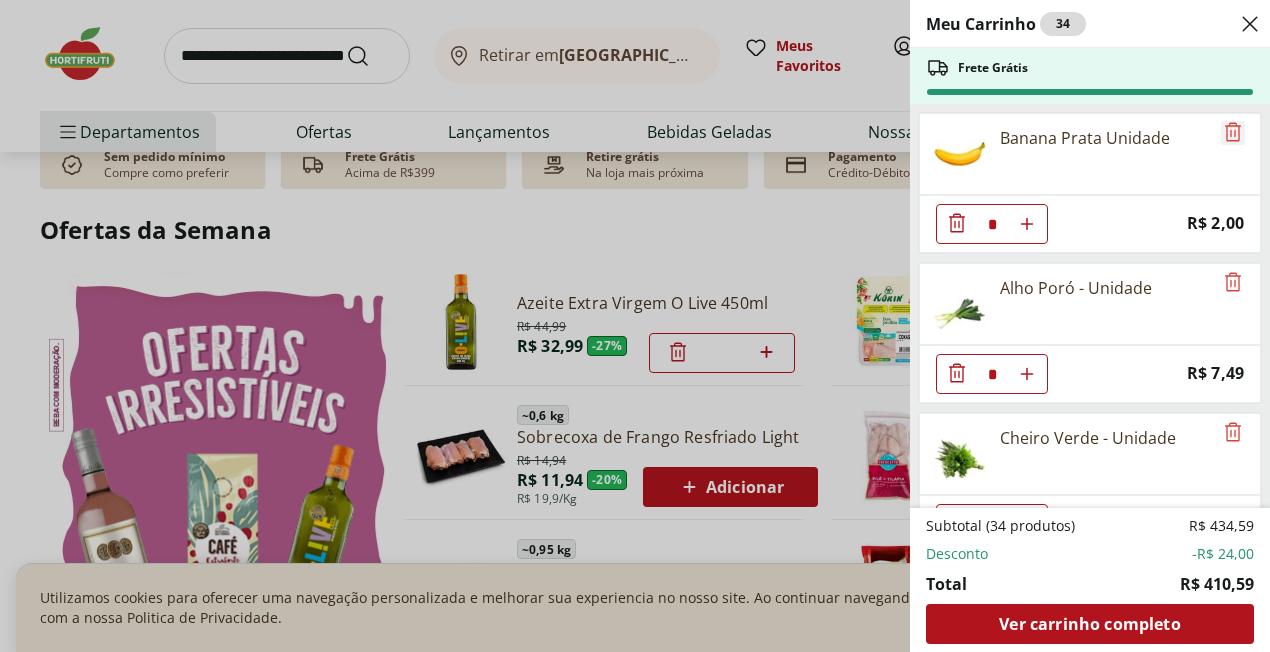 click 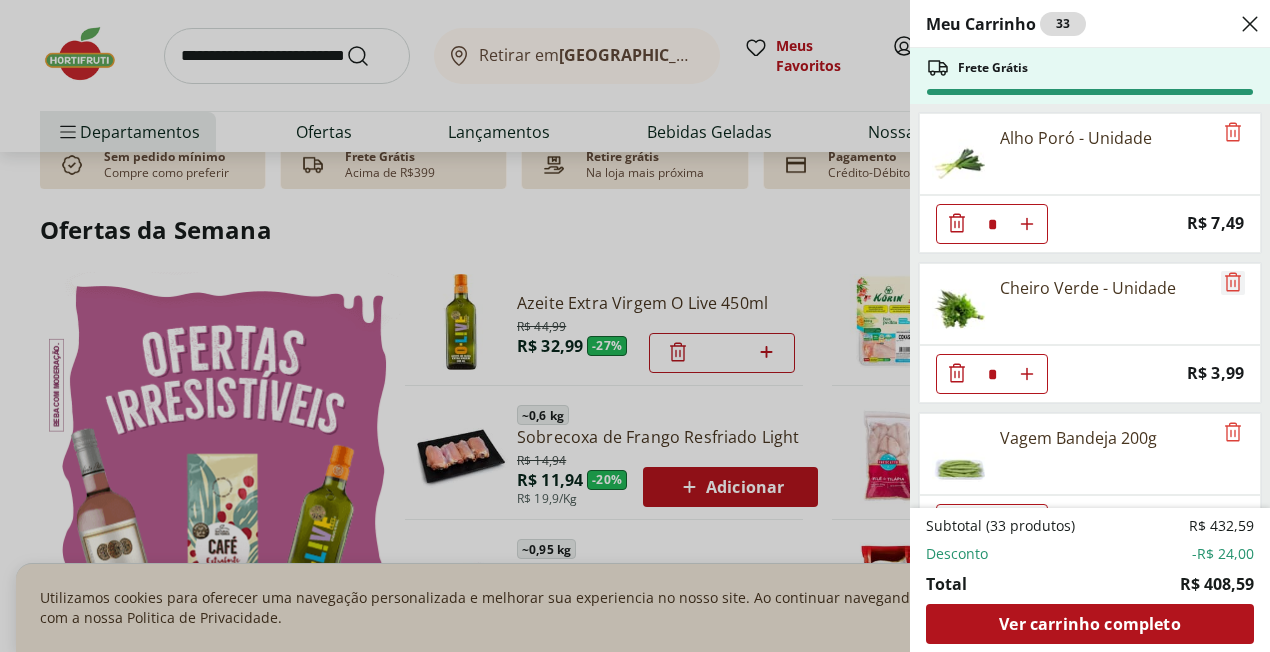 click 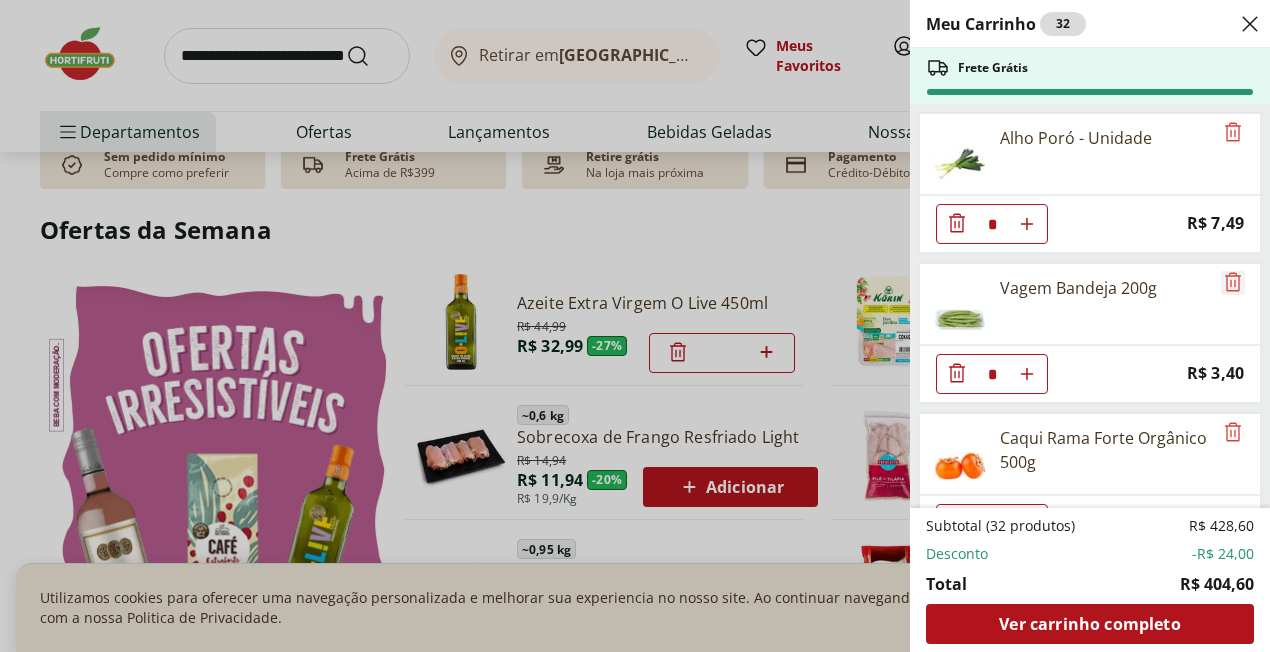 click 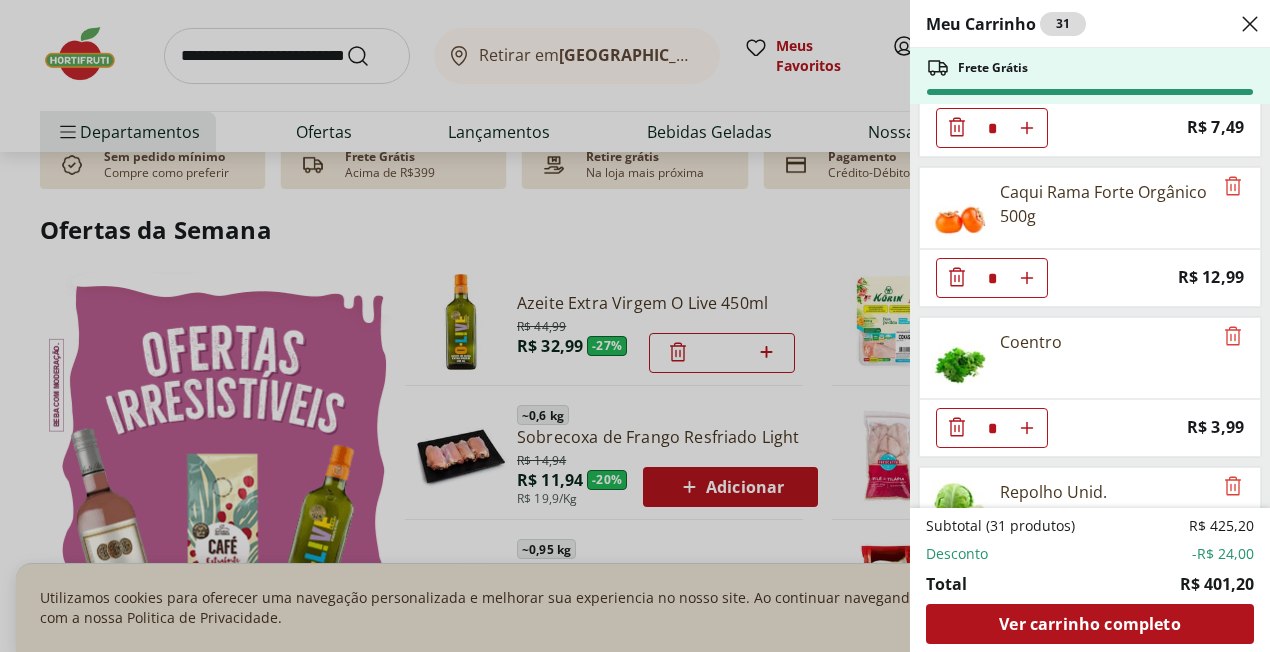 scroll, scrollTop: 100, scrollLeft: 0, axis: vertical 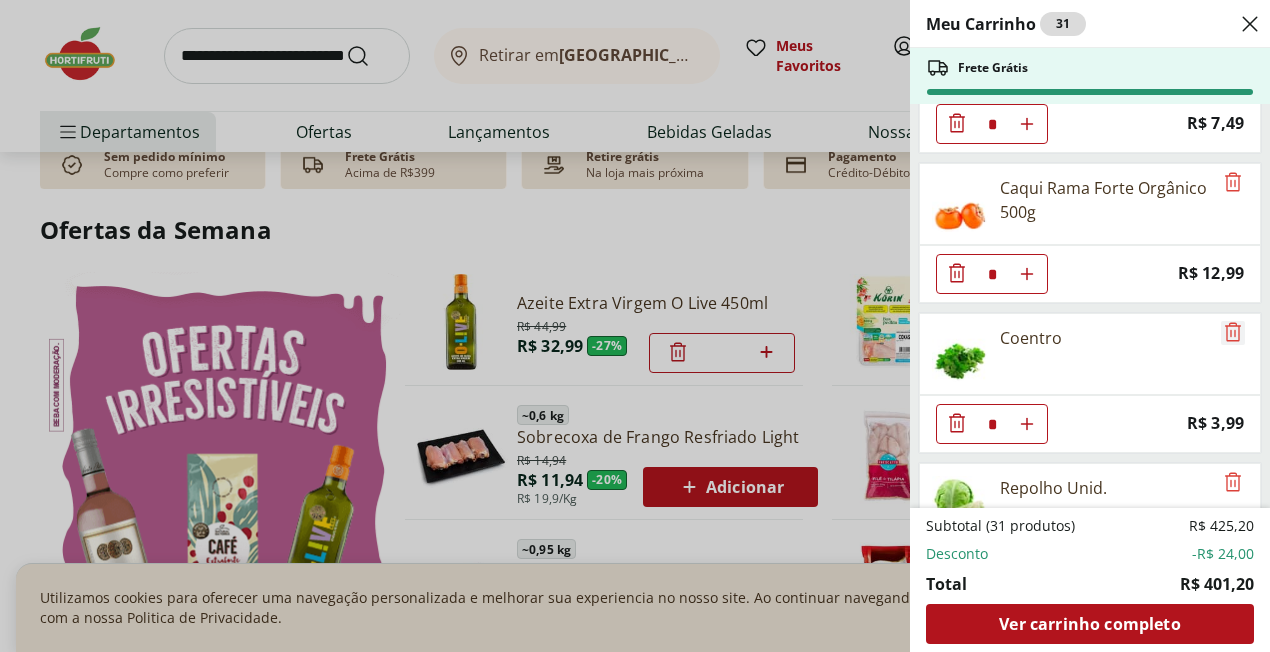 click 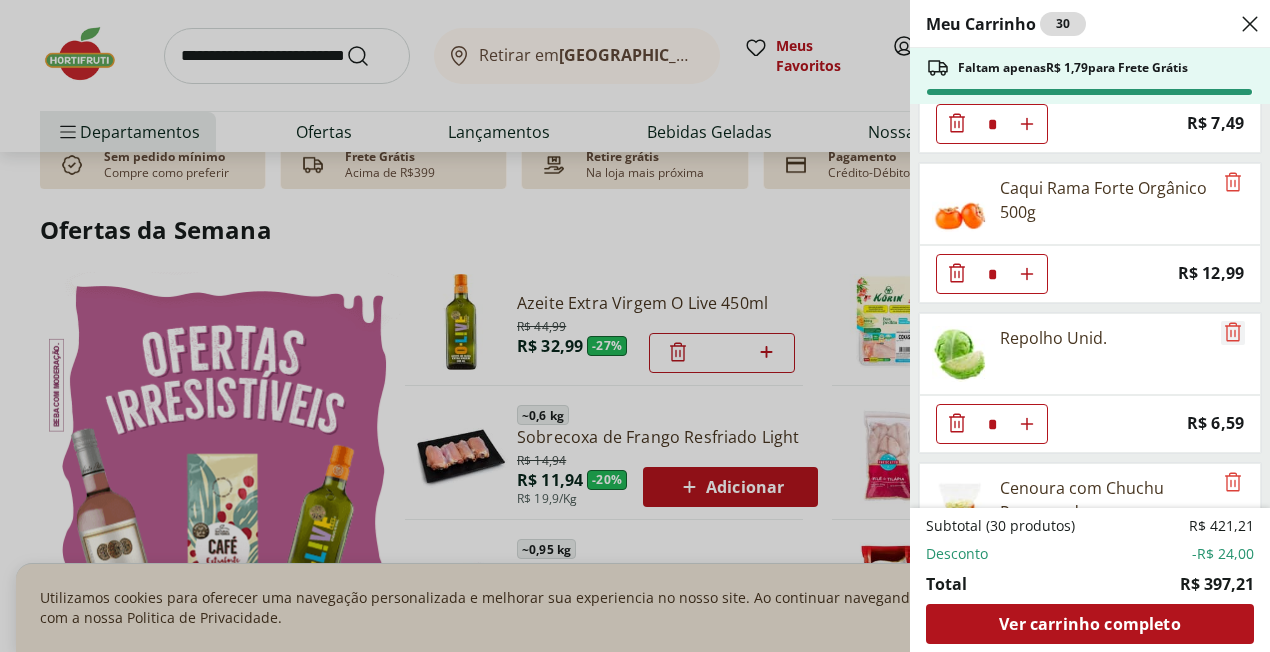 click 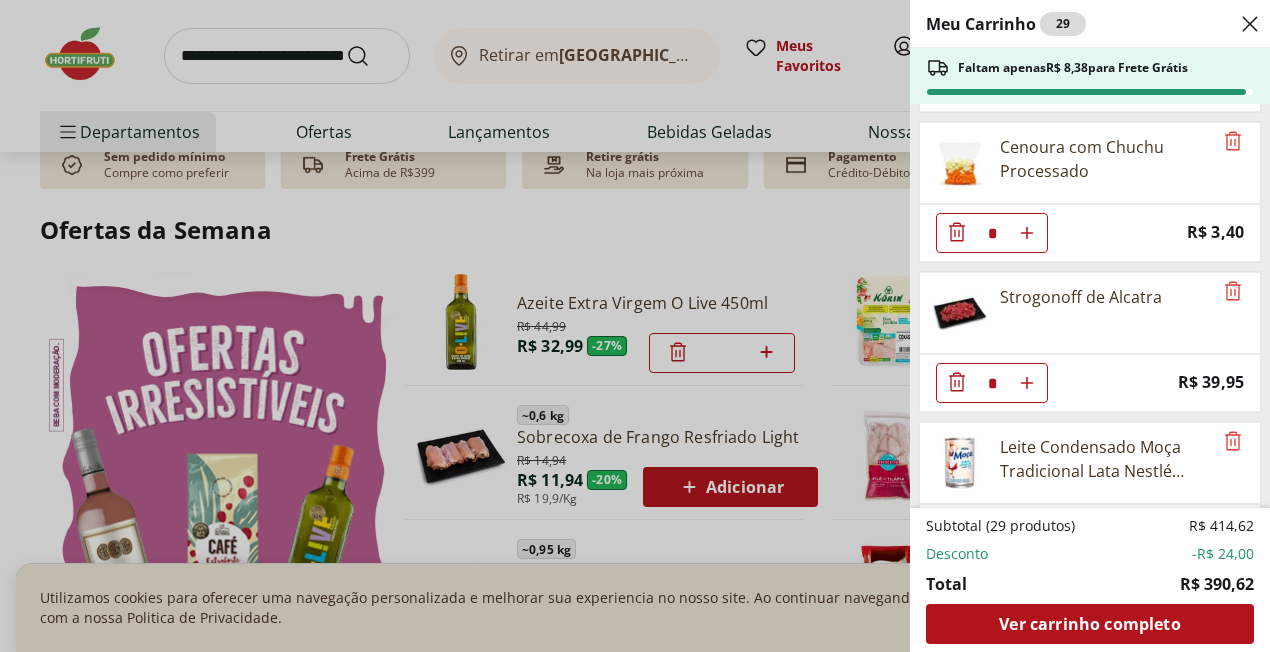 scroll, scrollTop: 400, scrollLeft: 0, axis: vertical 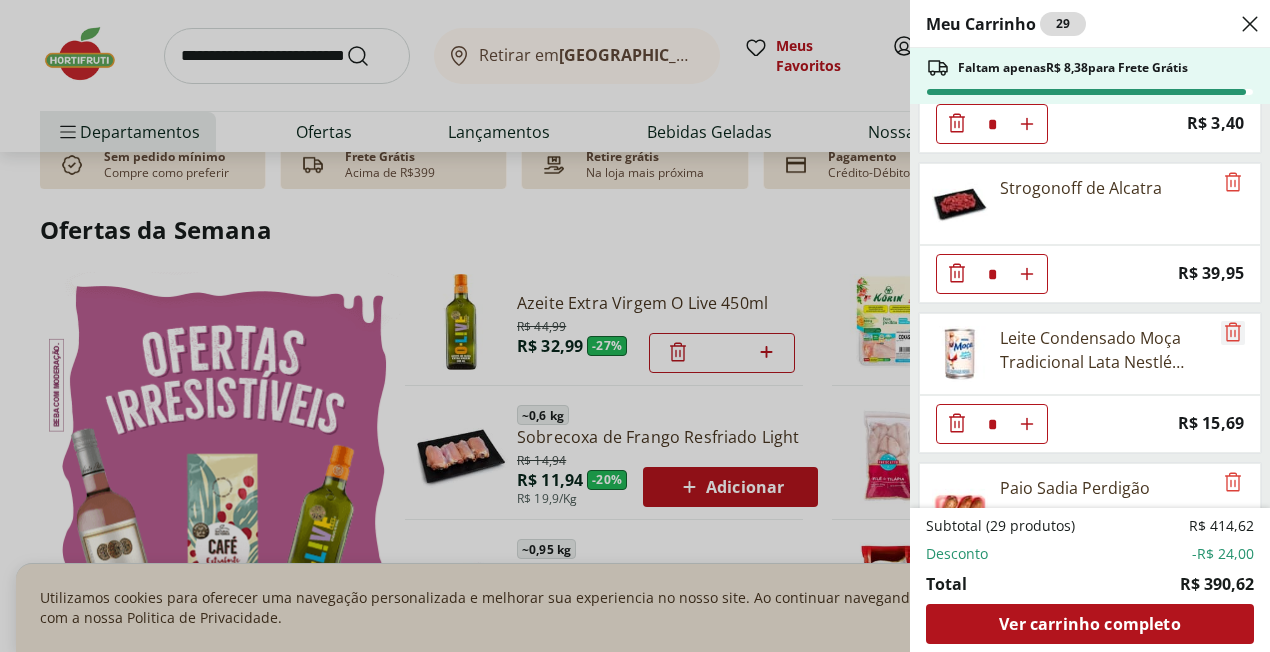 click 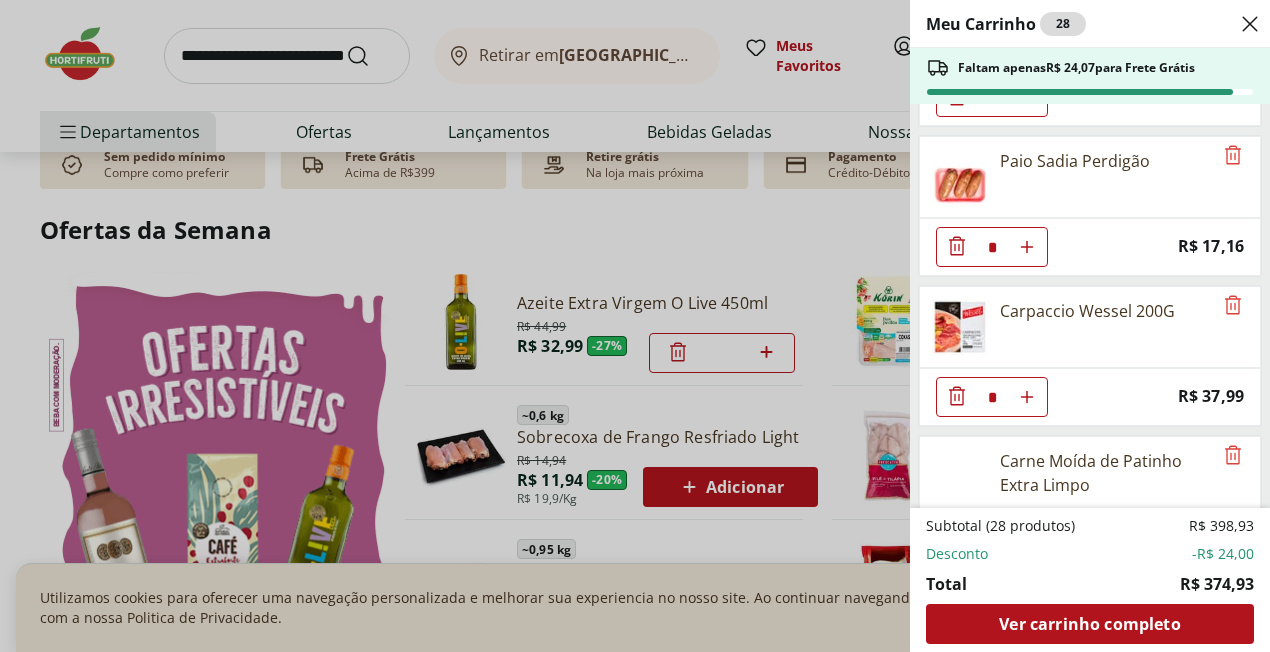 scroll, scrollTop: 600, scrollLeft: 0, axis: vertical 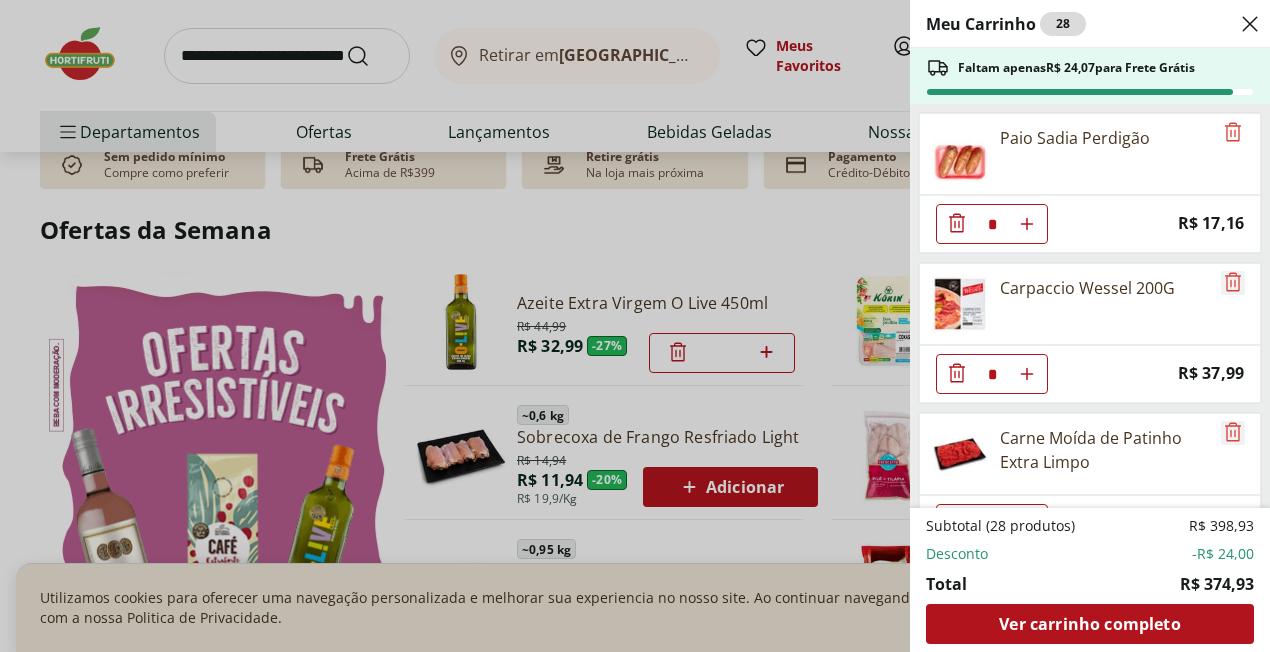 click 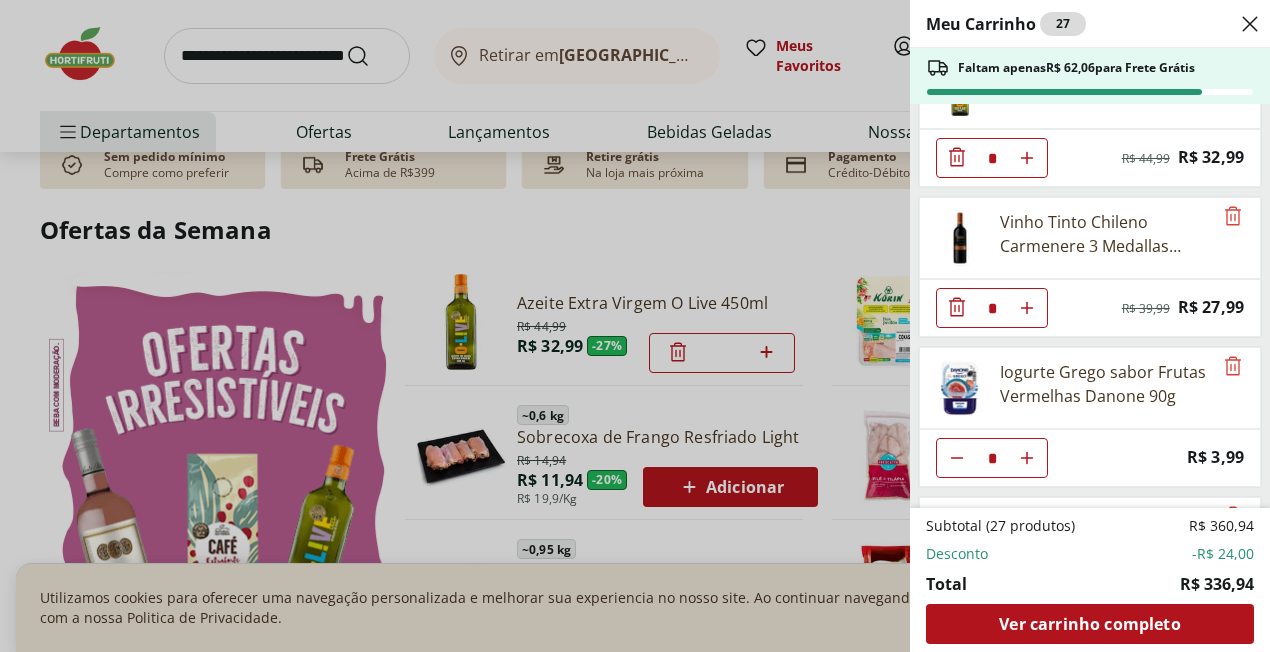 scroll, scrollTop: 1000, scrollLeft: 0, axis: vertical 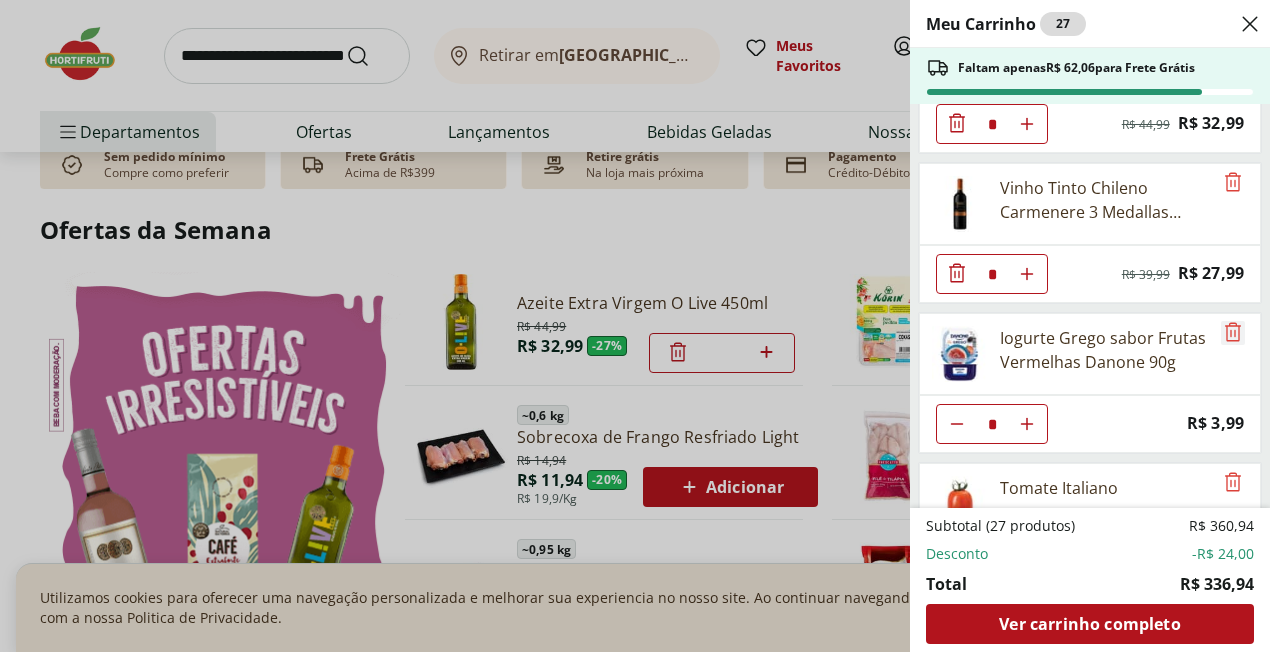click 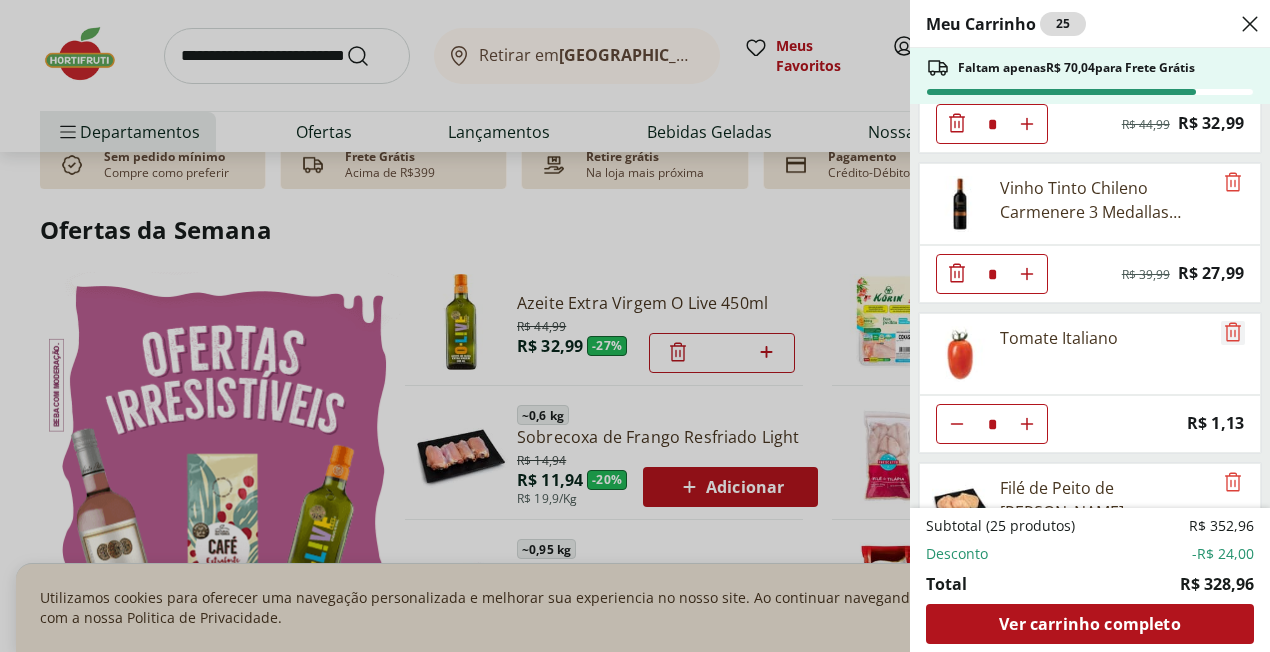 click 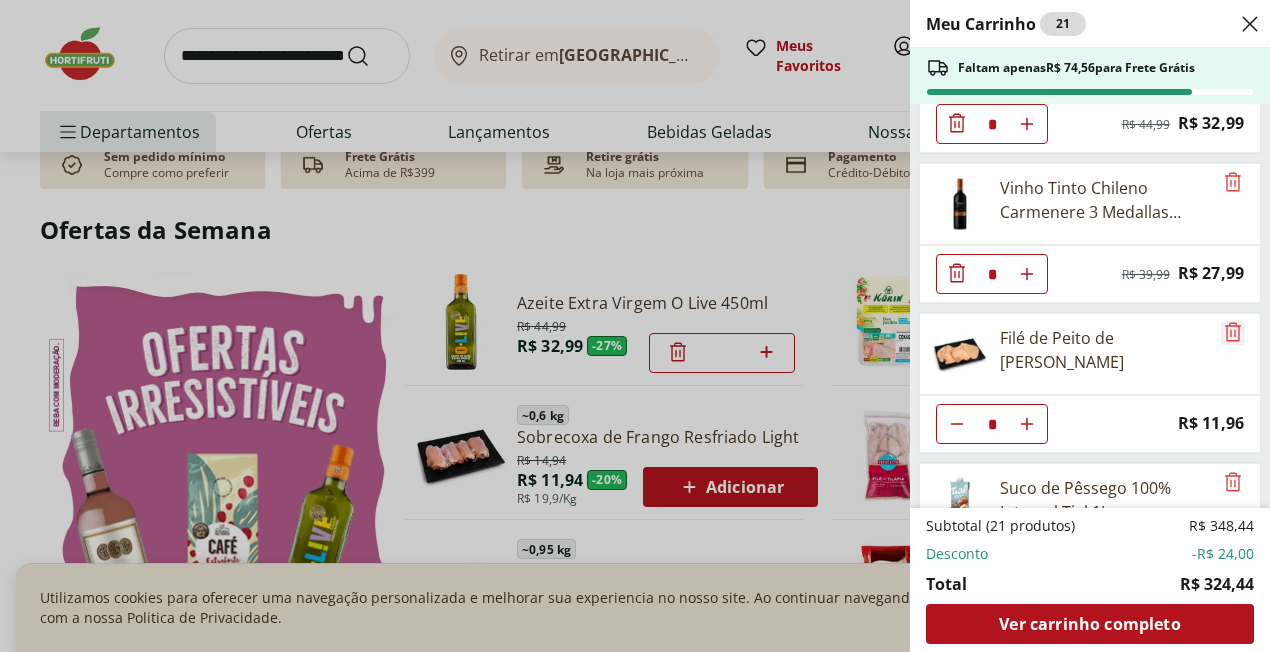 click 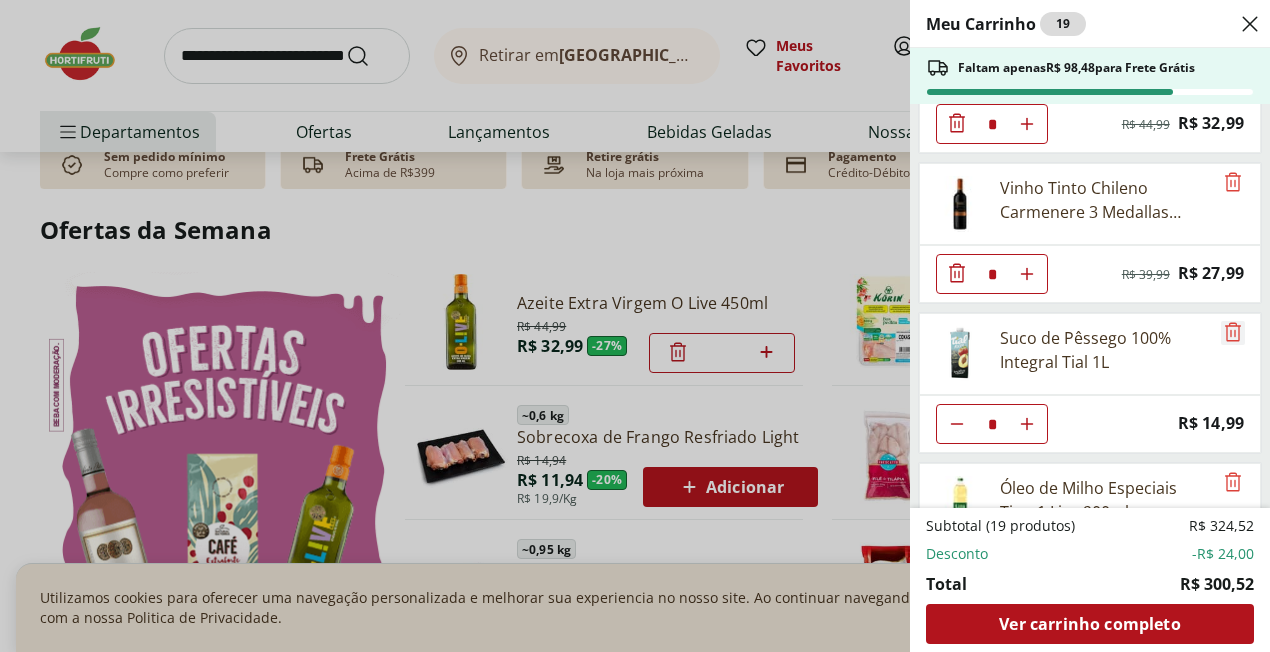 click 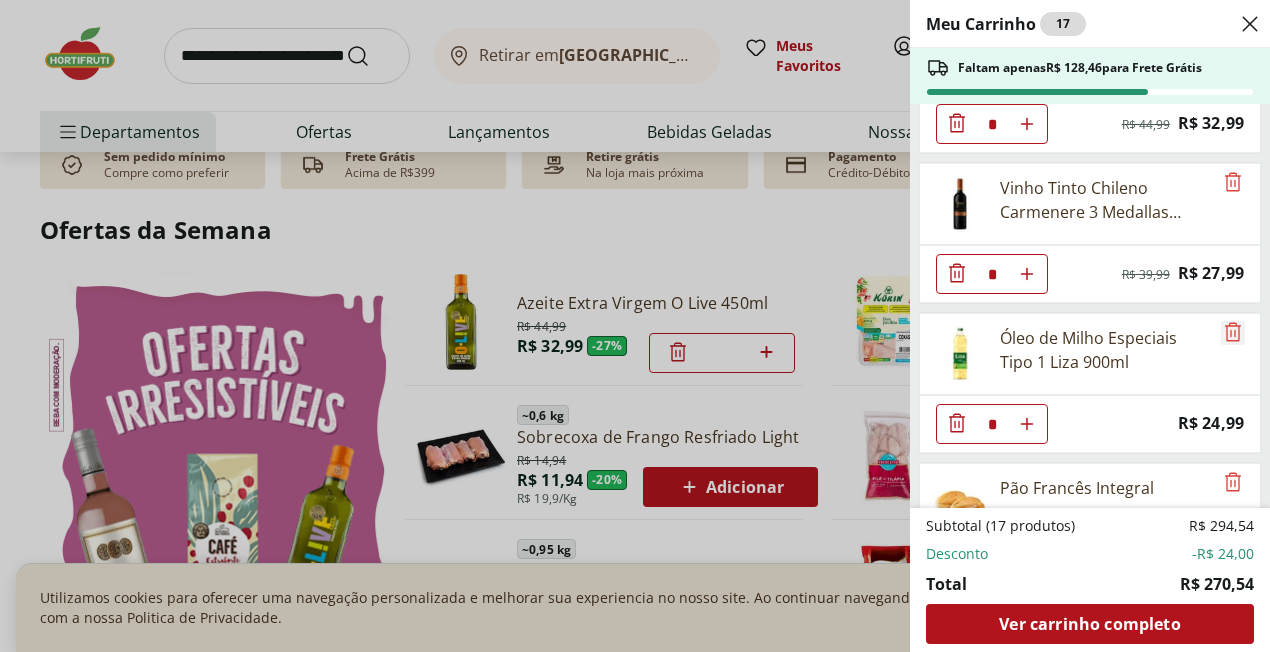 click 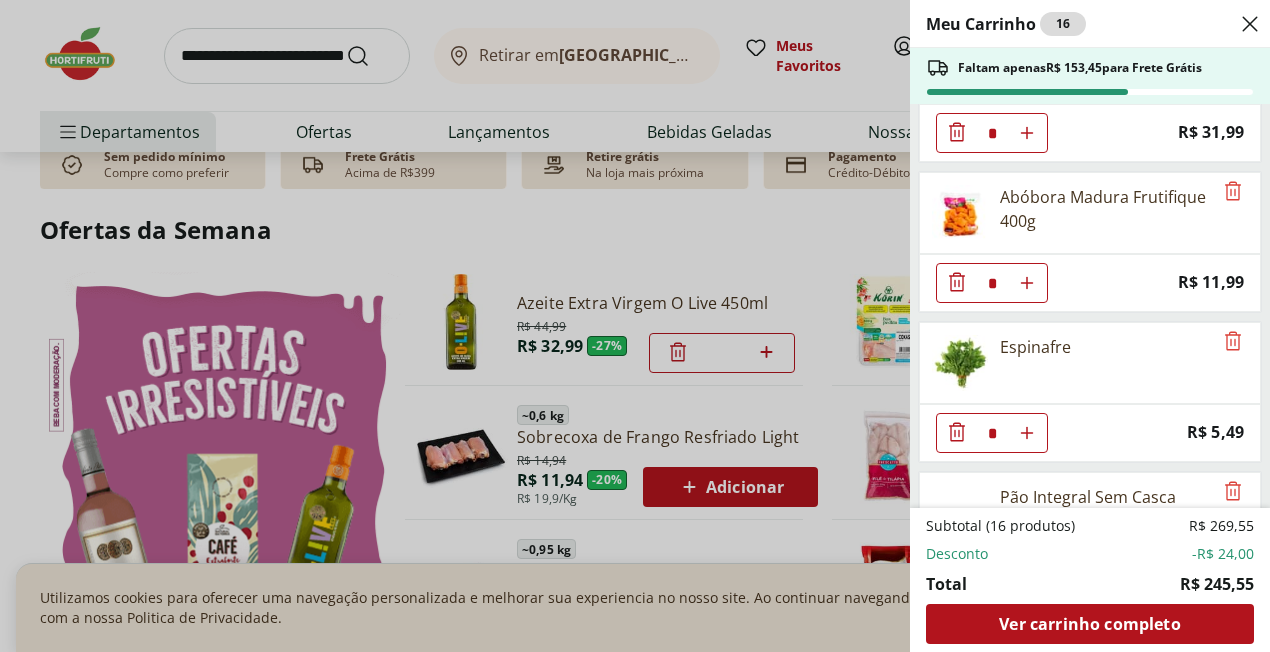 scroll, scrollTop: 1500, scrollLeft: 0, axis: vertical 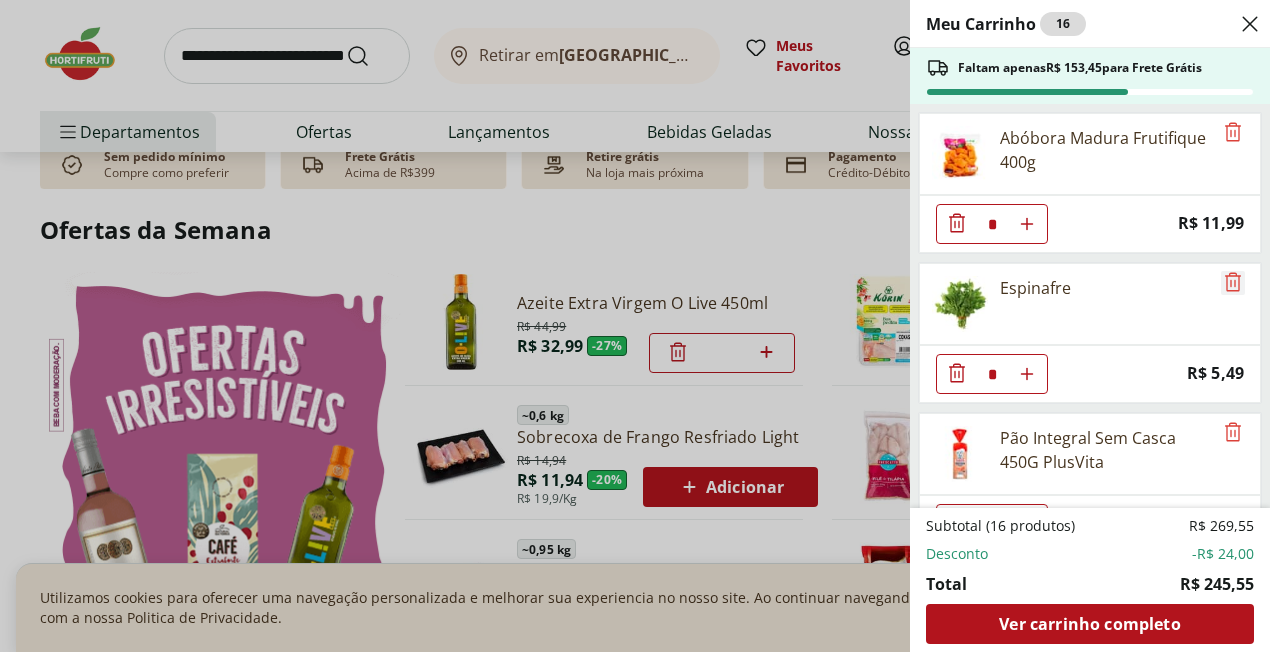 click 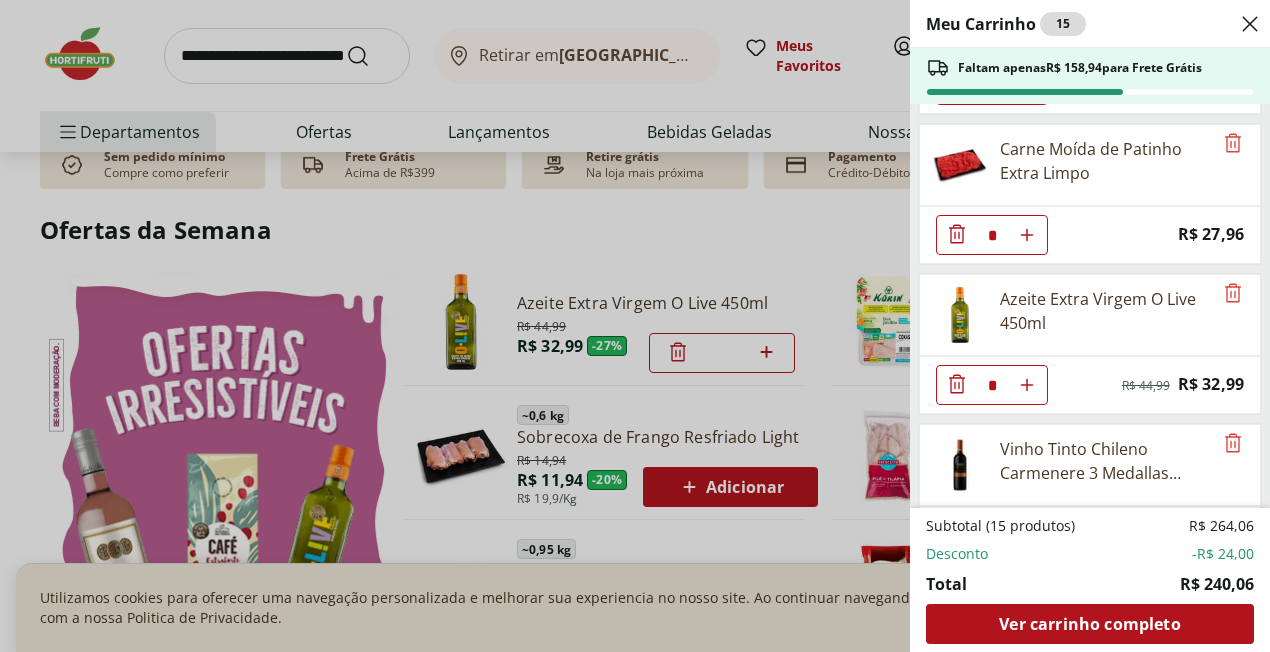 scroll, scrollTop: 704, scrollLeft: 0, axis: vertical 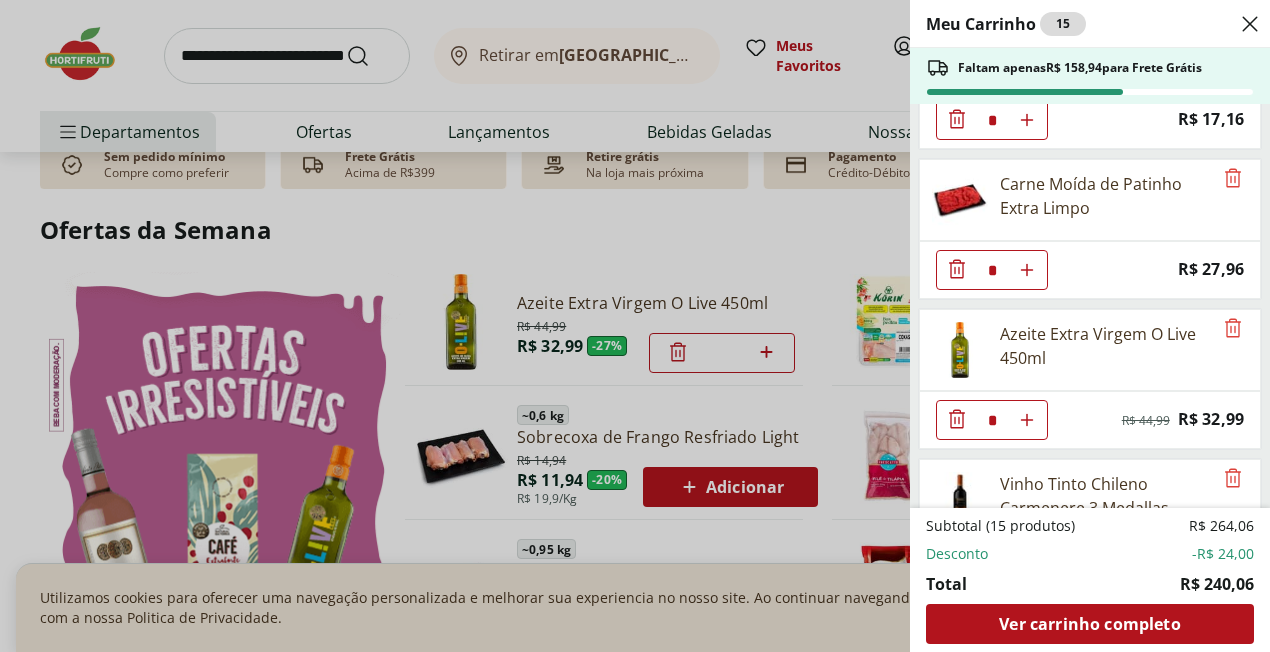 click on "Meu Carrinho 15 Faltam apenas  R$ 158,94  para Frete Grátis Alho Poró - Unidade * Price: R$ 7,49 Caqui Rama Forte Orgânico 500g * Price: R$ 12,99 Cenoura com Chuchu Processado * Price: R$ 3,40 Strogonoff de Alcatra * Price: R$ 39,95 Paio Sadia Perdigão * Price: R$ 17,16 Carne Moída de Patinho Extra Limpo * Price: R$ 27,96 Azeite Extra Virgem O Live 450ml * Original price: R$ 44,99 Price: R$ 32,99 Vinho Tinto Chileno Carmenere 3 Medallas 750ml * Original price: R$ 39,99 Price: R$ 27,99 Pão Francês Integral * Price: R$ 1,79 Queijo Prato Fatiado Cruzilia 300g * Price: R$ 31,99 Abóbora Madura Frutifique 400g * Price: R$ 11,99 Pão Integral Sem Casca 450G PlusVita * Price: R$ 18,99 Subtotal (15 produtos) R$ 264,06 Desconto -R$ 24,00 Total R$ 240,06 Ver carrinho completo" at bounding box center (635, 326) 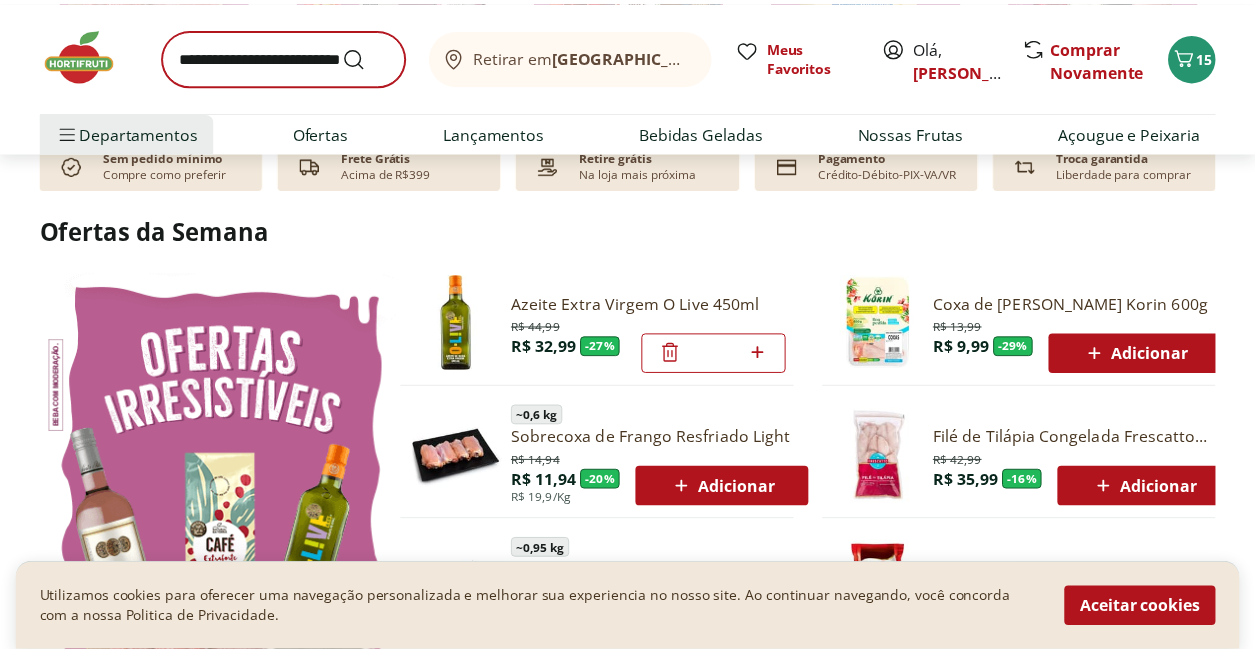 scroll, scrollTop: 900, scrollLeft: 0, axis: vertical 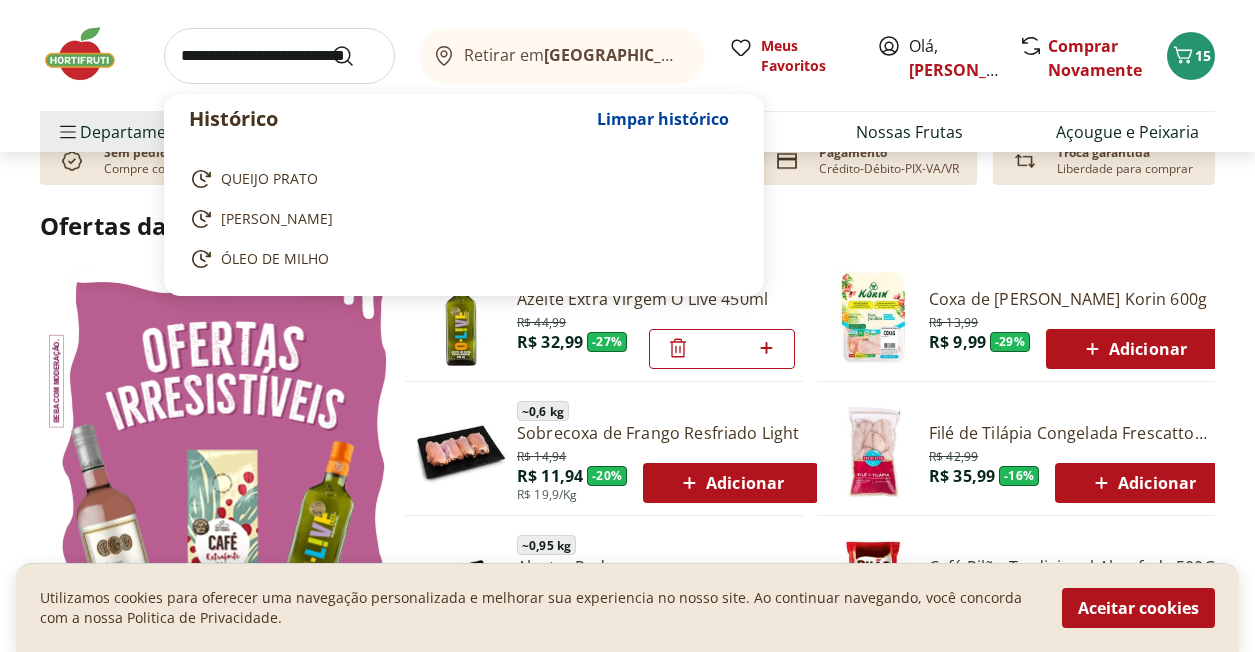 drag, startPoint x: 197, startPoint y: 42, endPoint x: 244, endPoint y: 62, distance: 51.078373 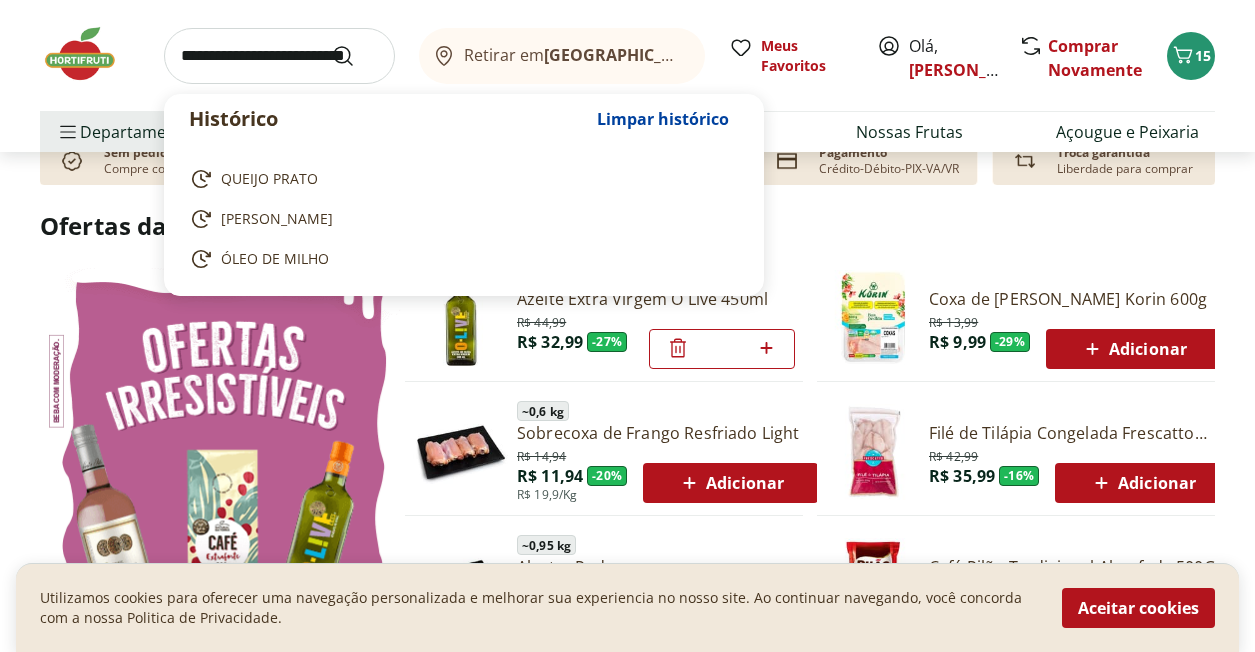 click at bounding box center [279, 56] 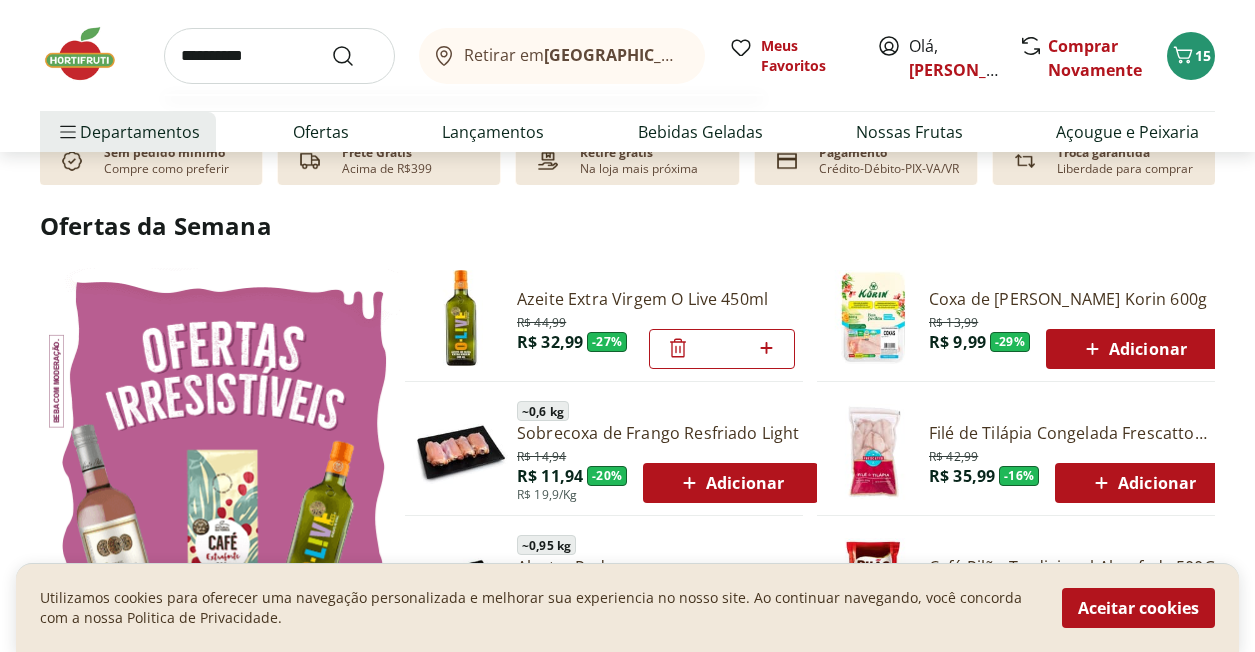 type on "**********" 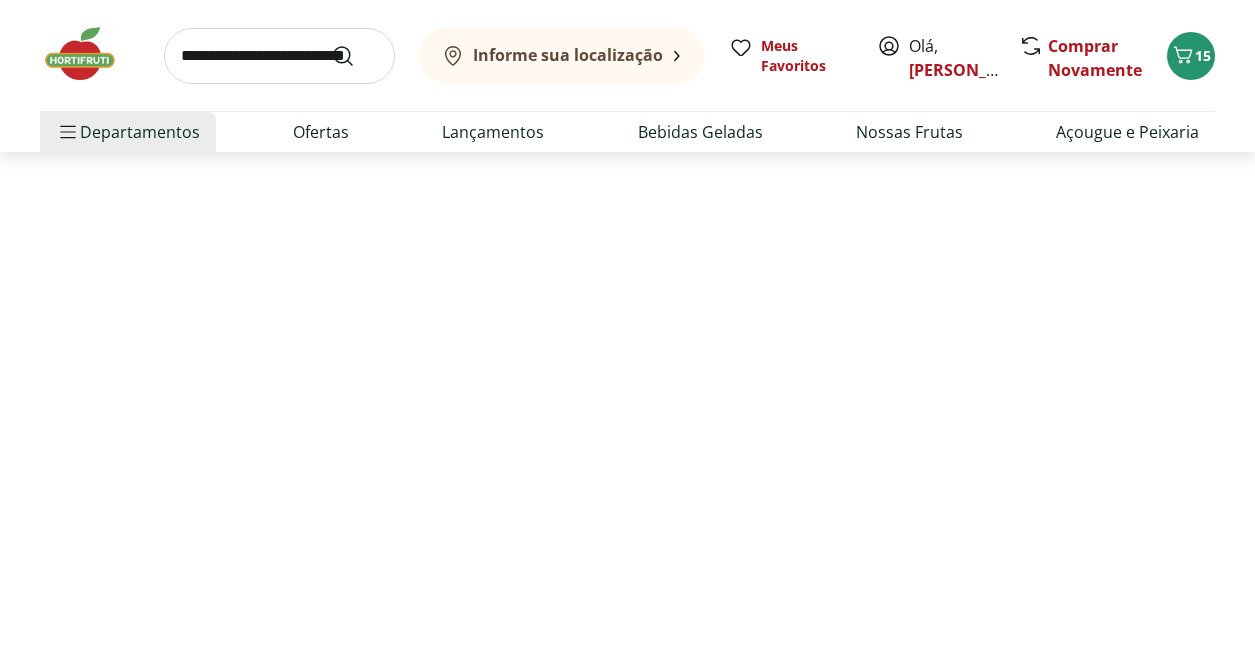scroll, scrollTop: 0, scrollLeft: 0, axis: both 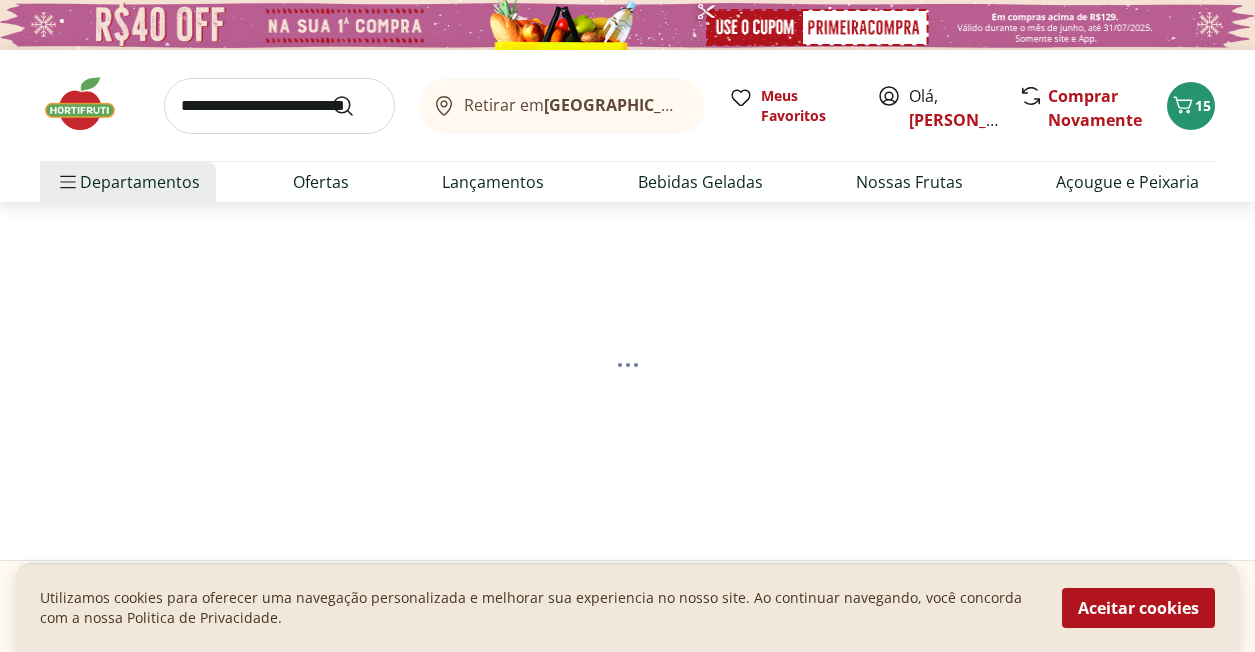 select on "**********" 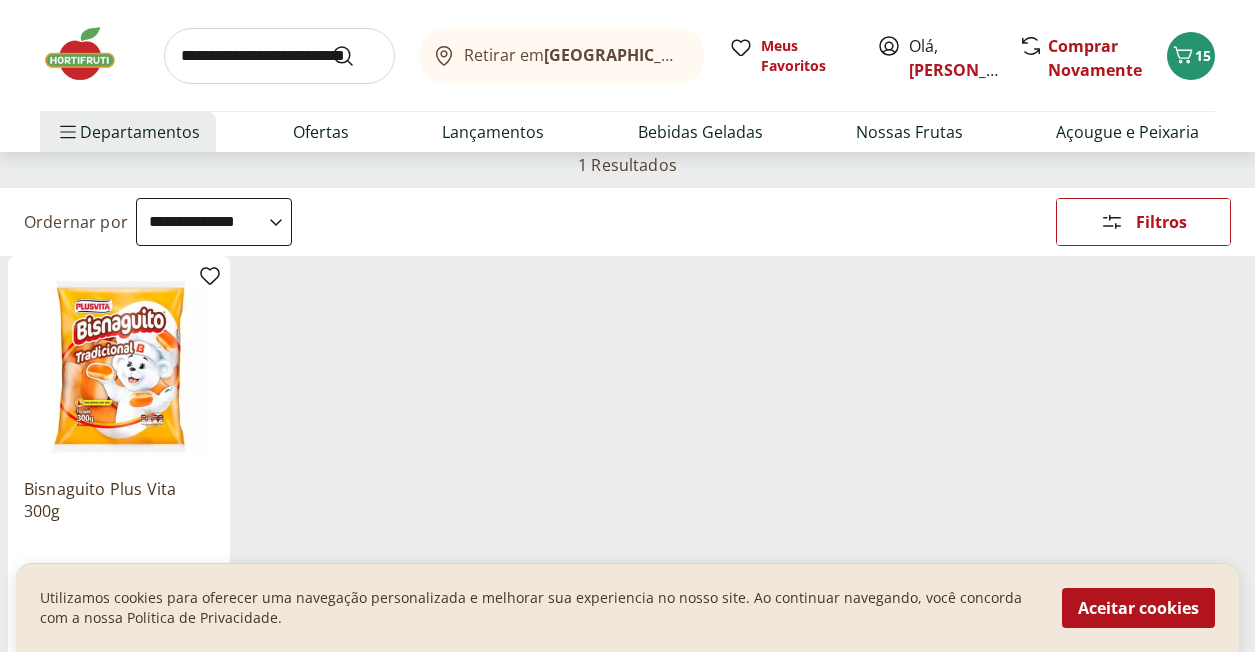 scroll, scrollTop: 300, scrollLeft: 0, axis: vertical 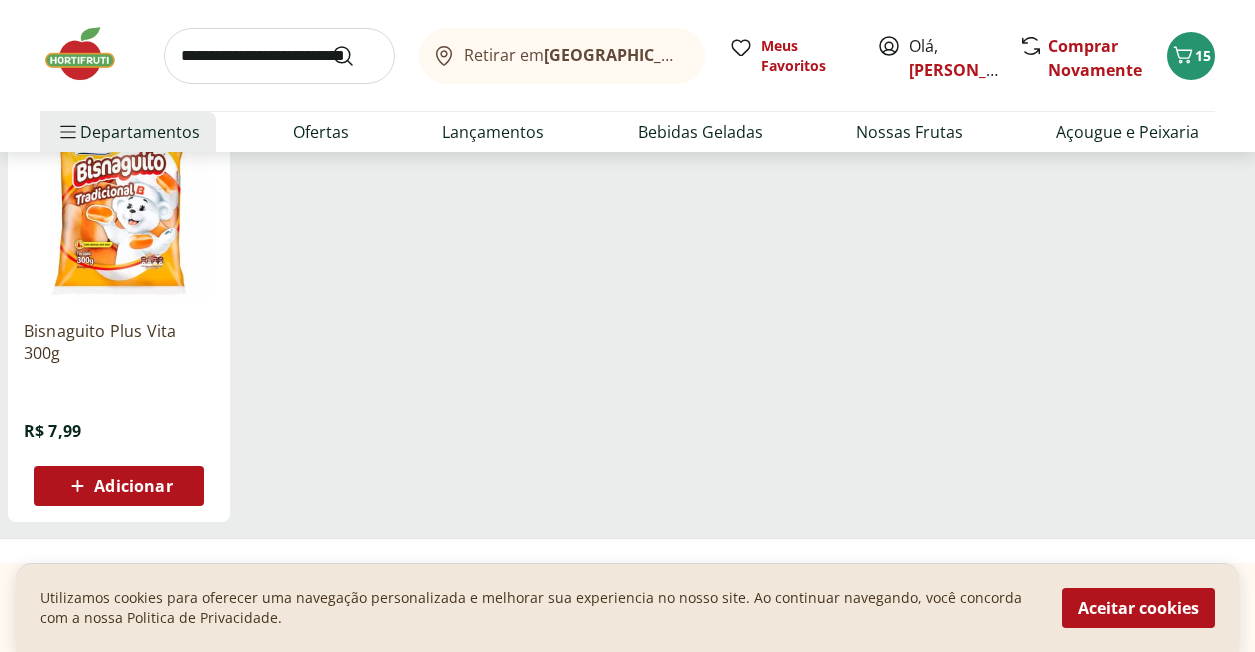 click on "Adicionar" at bounding box center [133, 486] 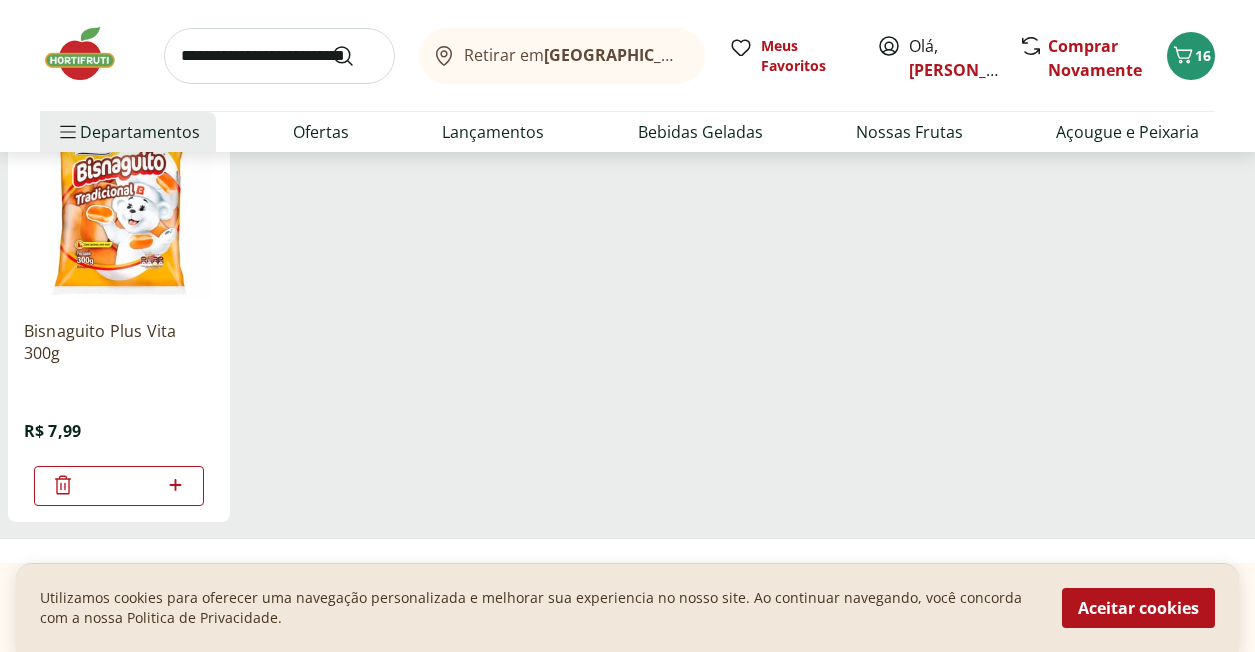 click at bounding box center [279, 56] 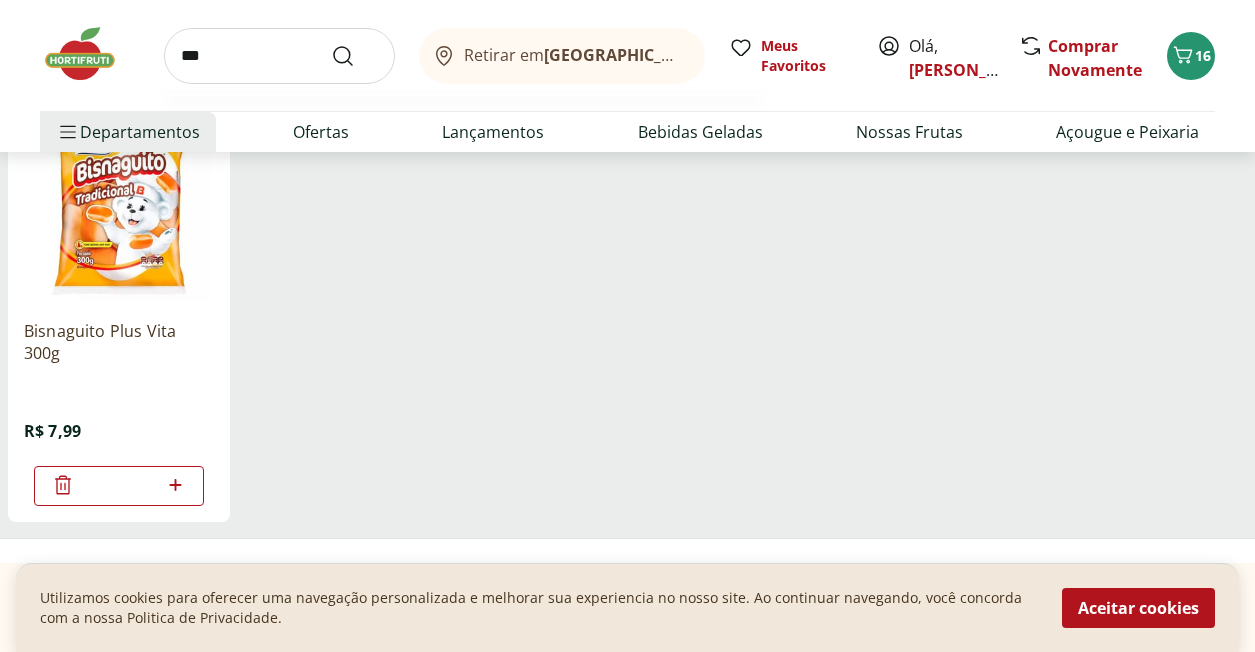 type on "***" 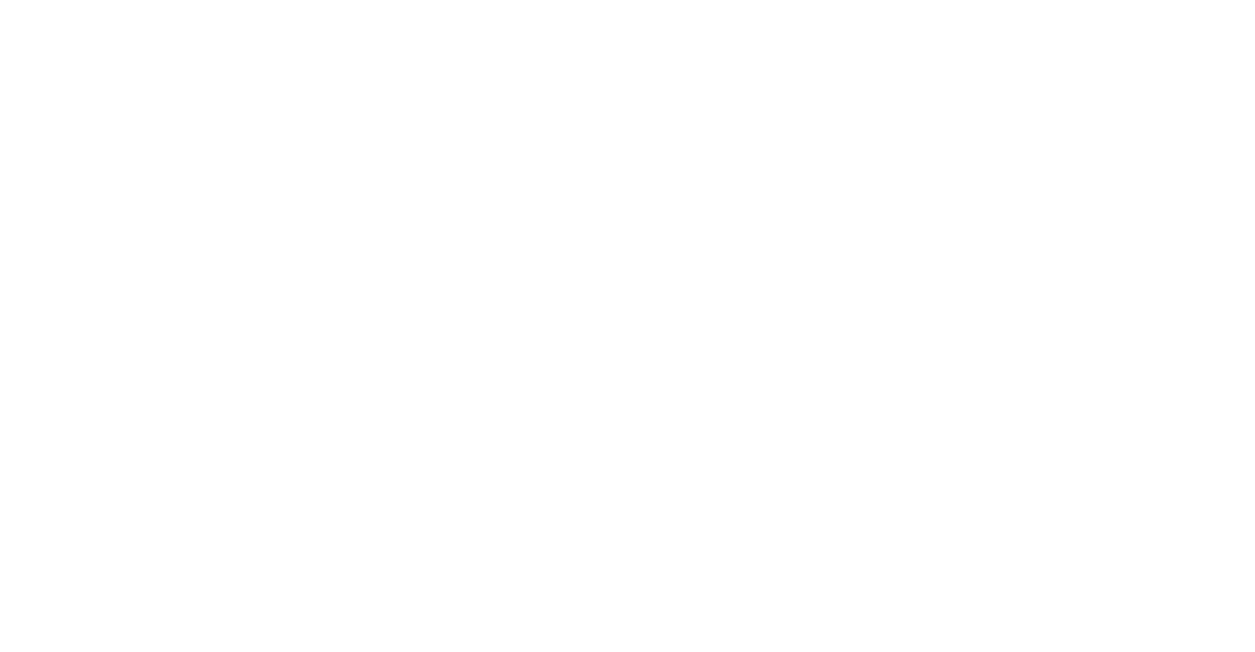 scroll, scrollTop: 0, scrollLeft: 0, axis: both 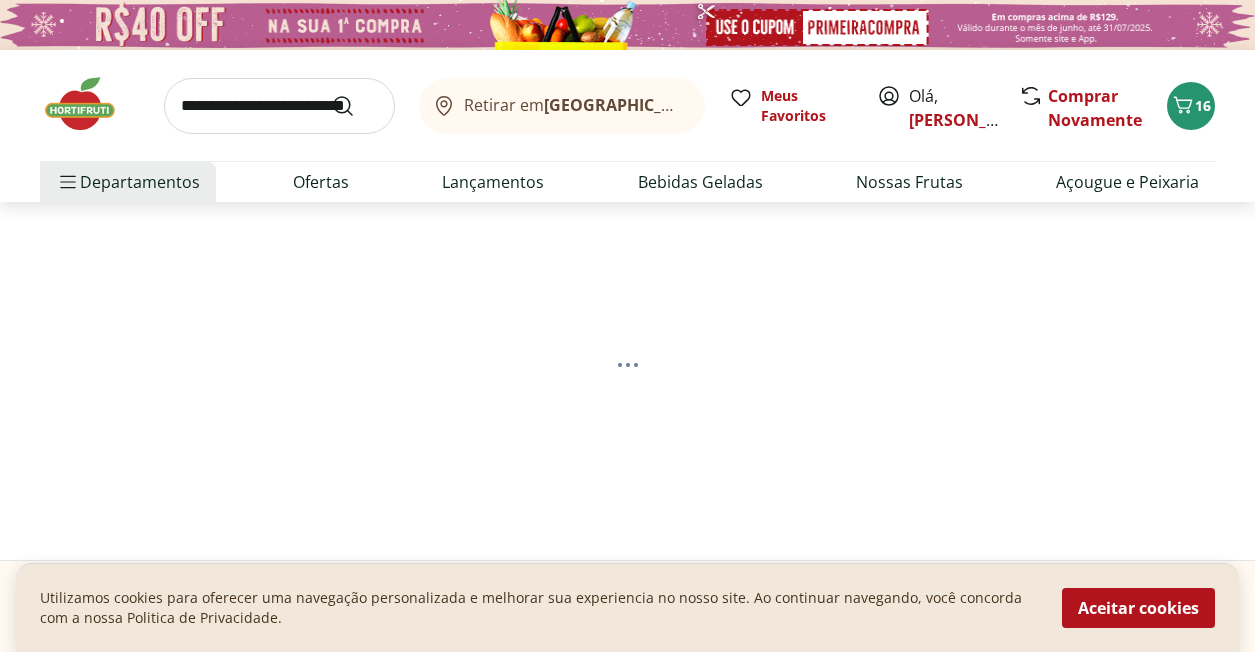 select on "**********" 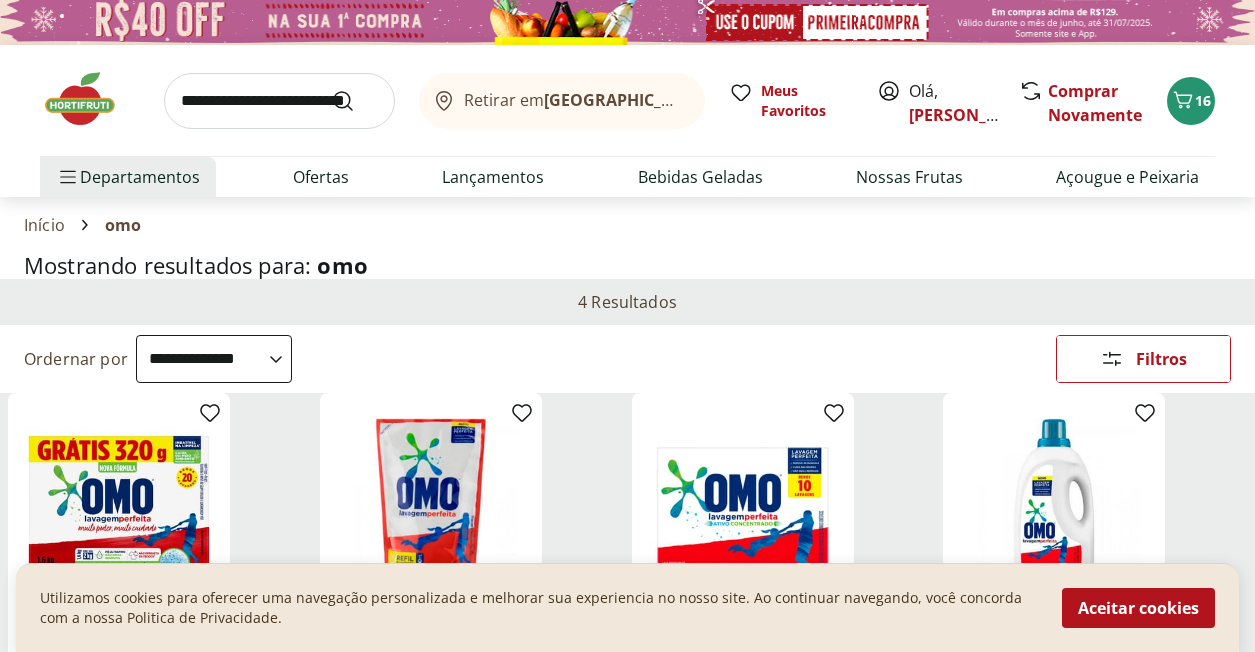 scroll, scrollTop: 0, scrollLeft: 0, axis: both 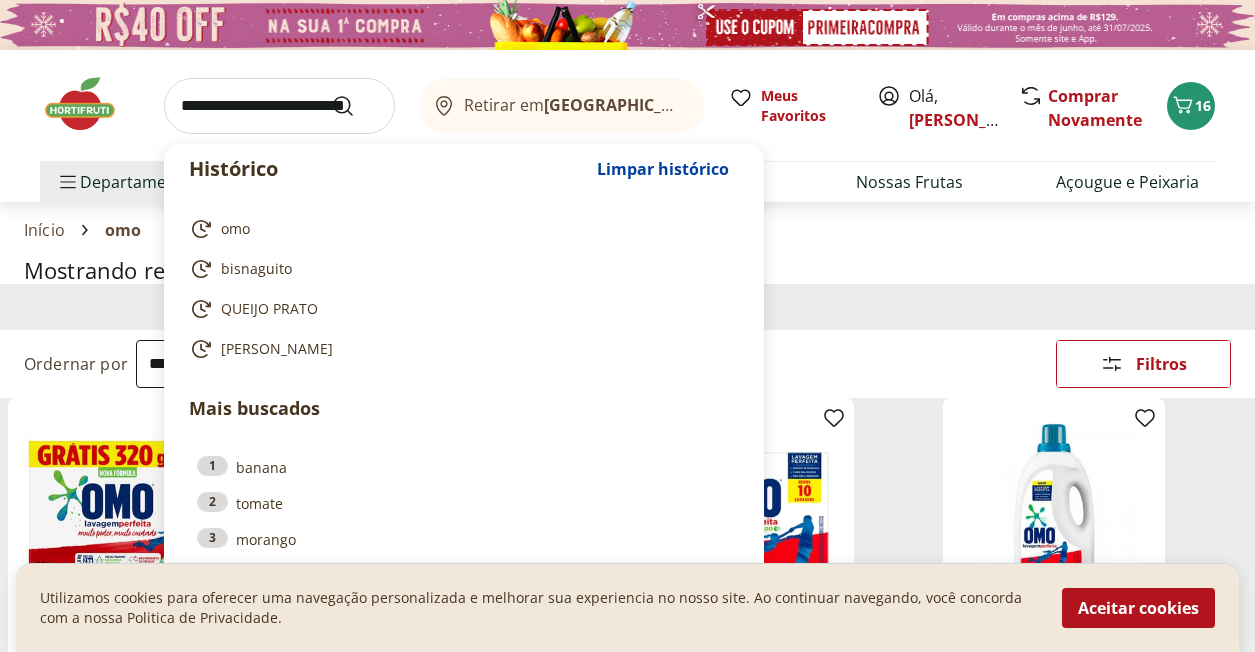 click at bounding box center (279, 106) 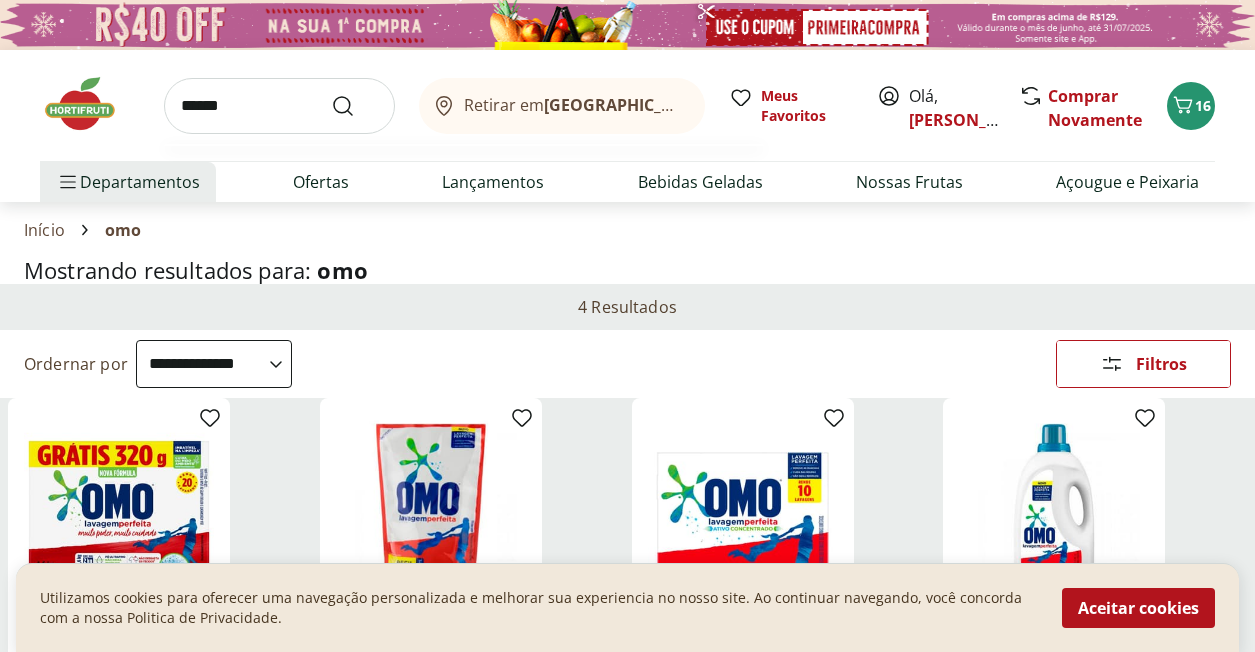 type on "******" 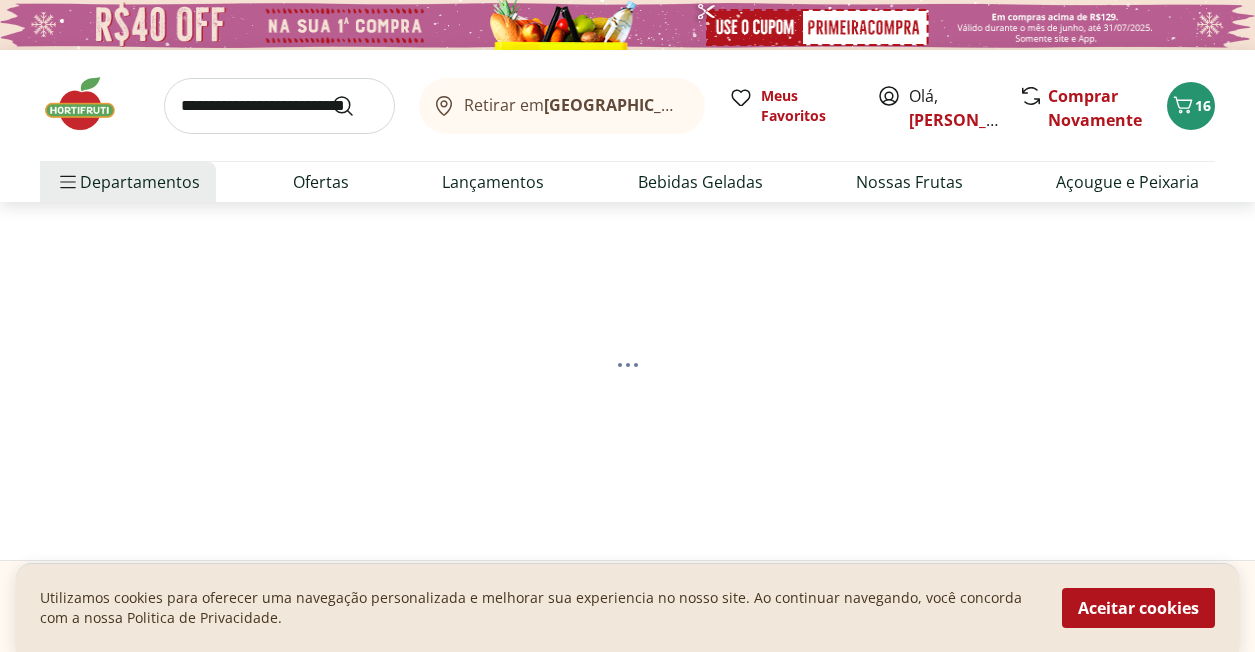 select on "**********" 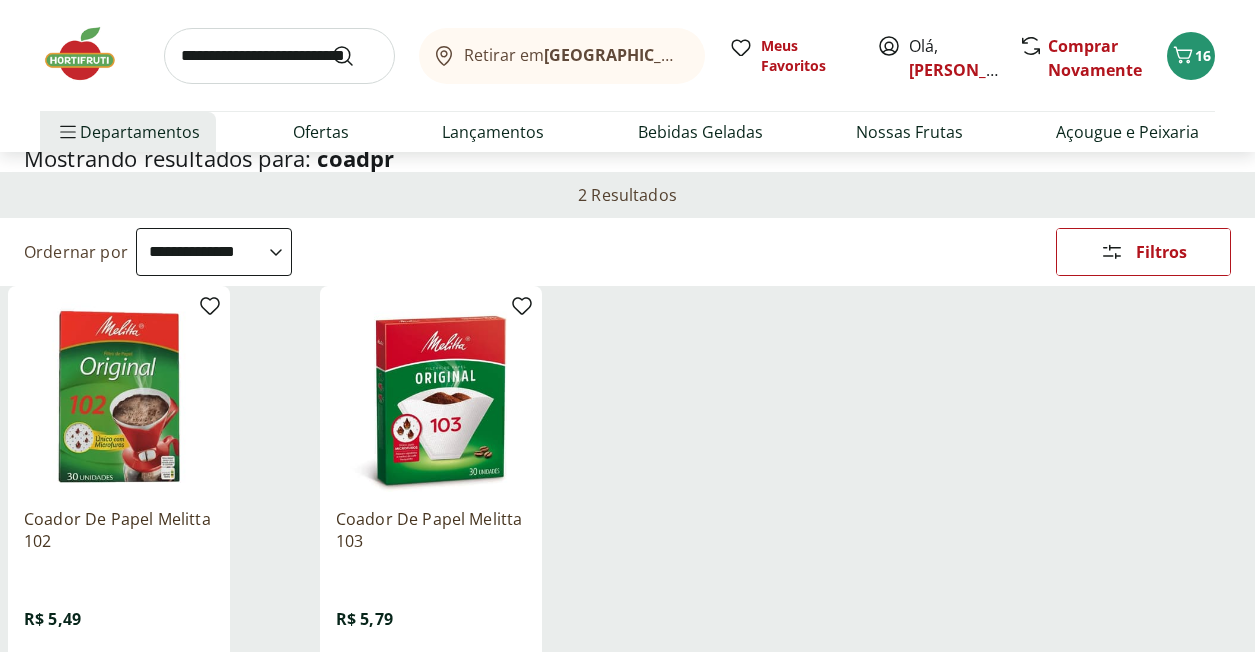 scroll, scrollTop: 400, scrollLeft: 0, axis: vertical 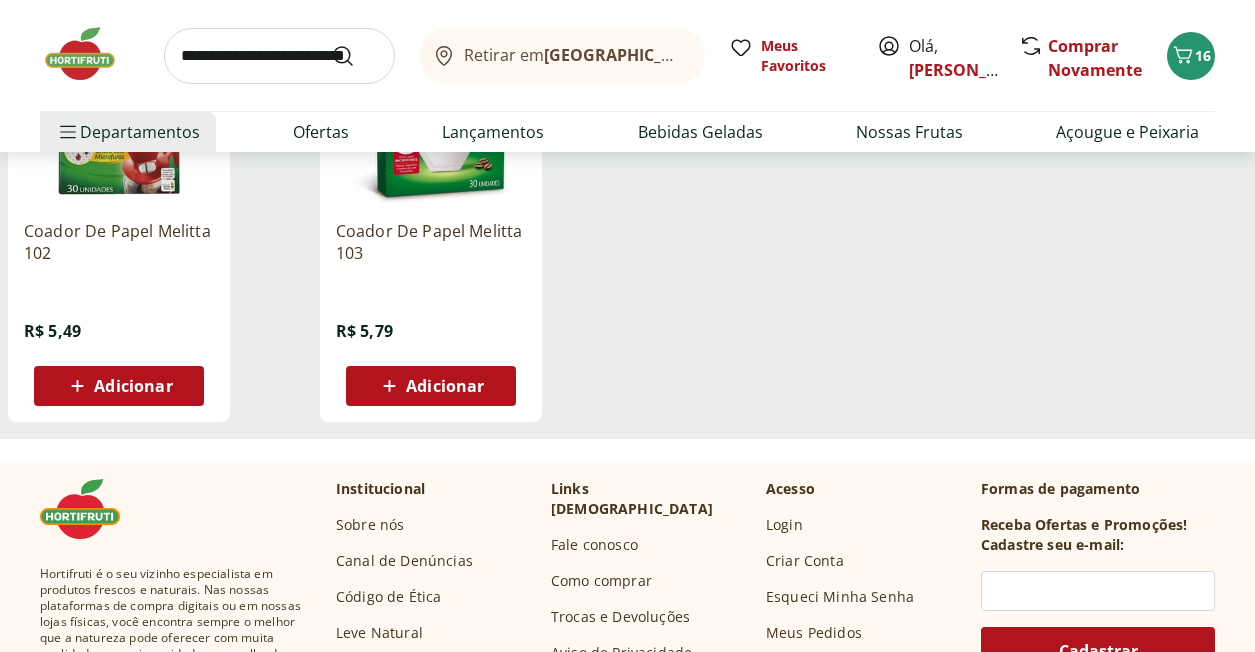 click on "Adicionar" at bounding box center (133, 386) 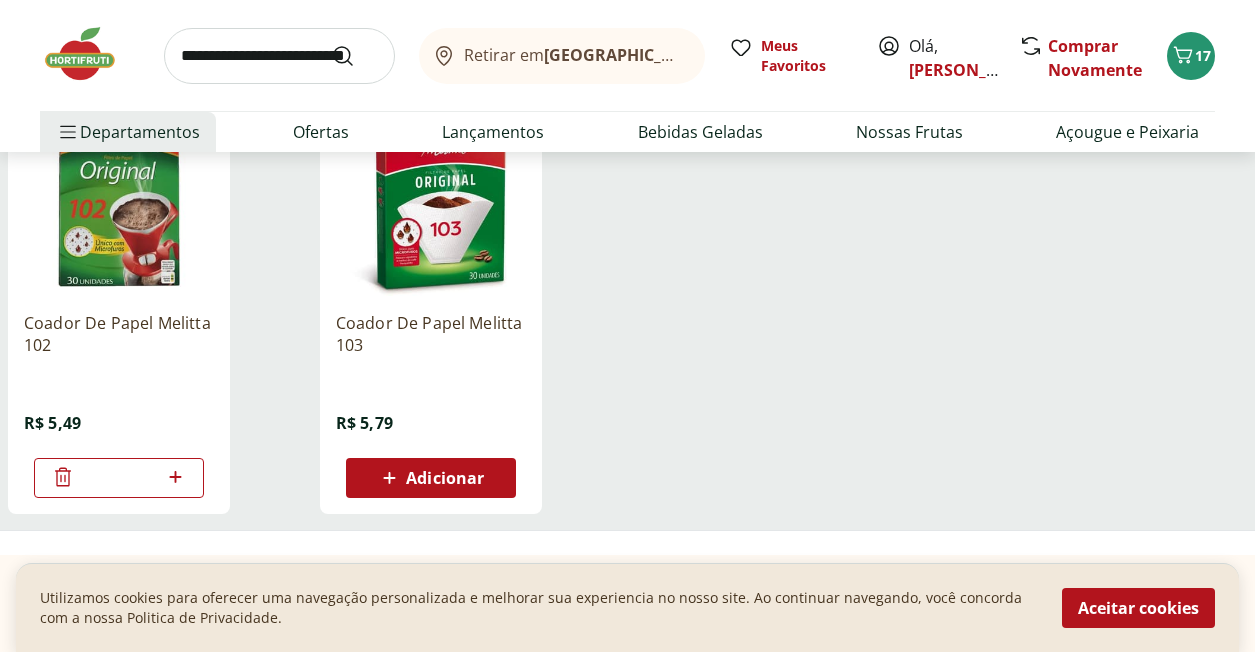 scroll, scrollTop: 200, scrollLeft: 0, axis: vertical 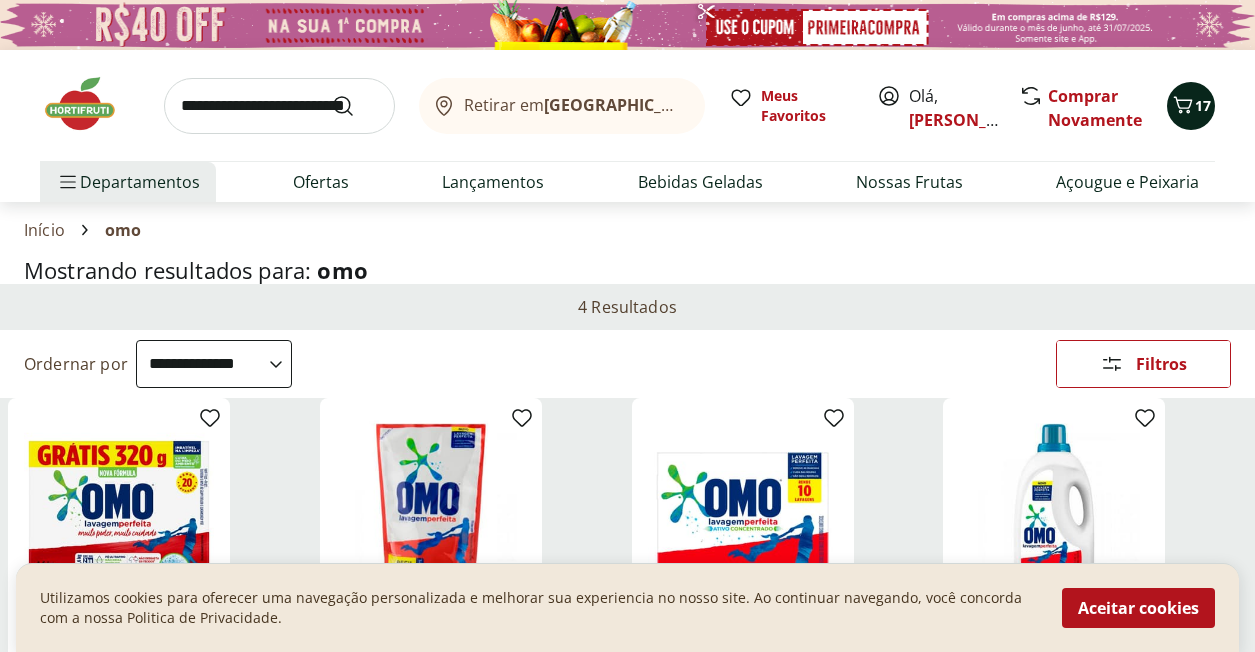 click 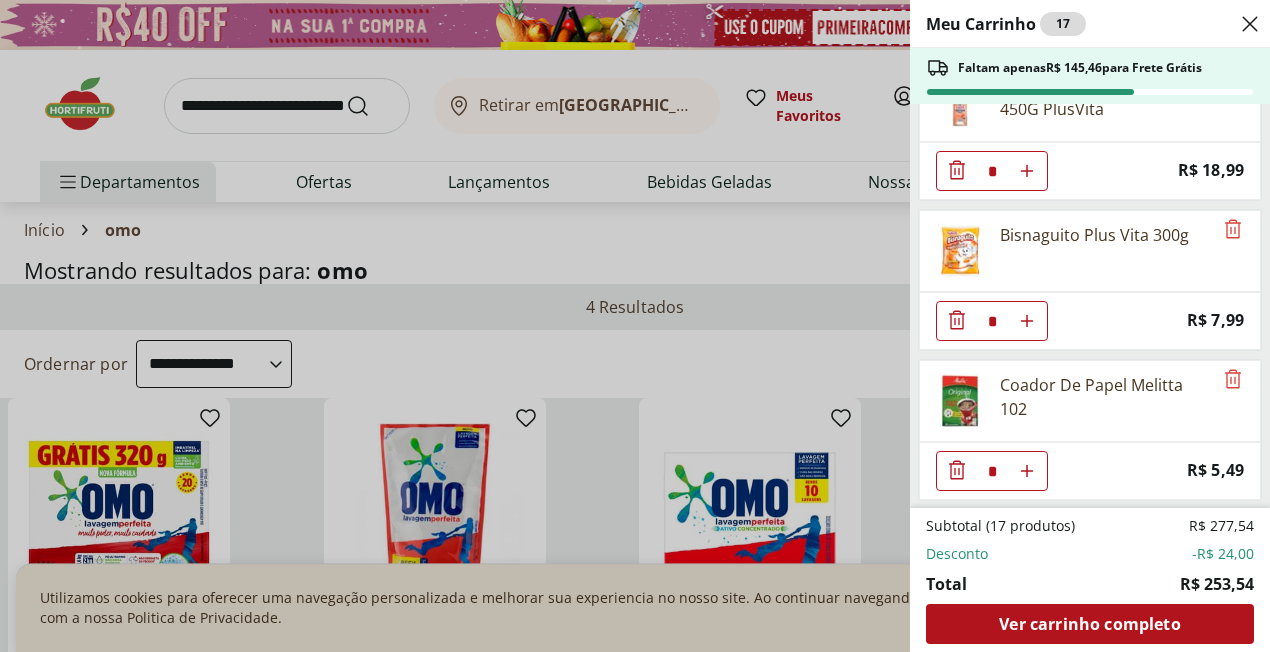 scroll, scrollTop: 1704, scrollLeft: 0, axis: vertical 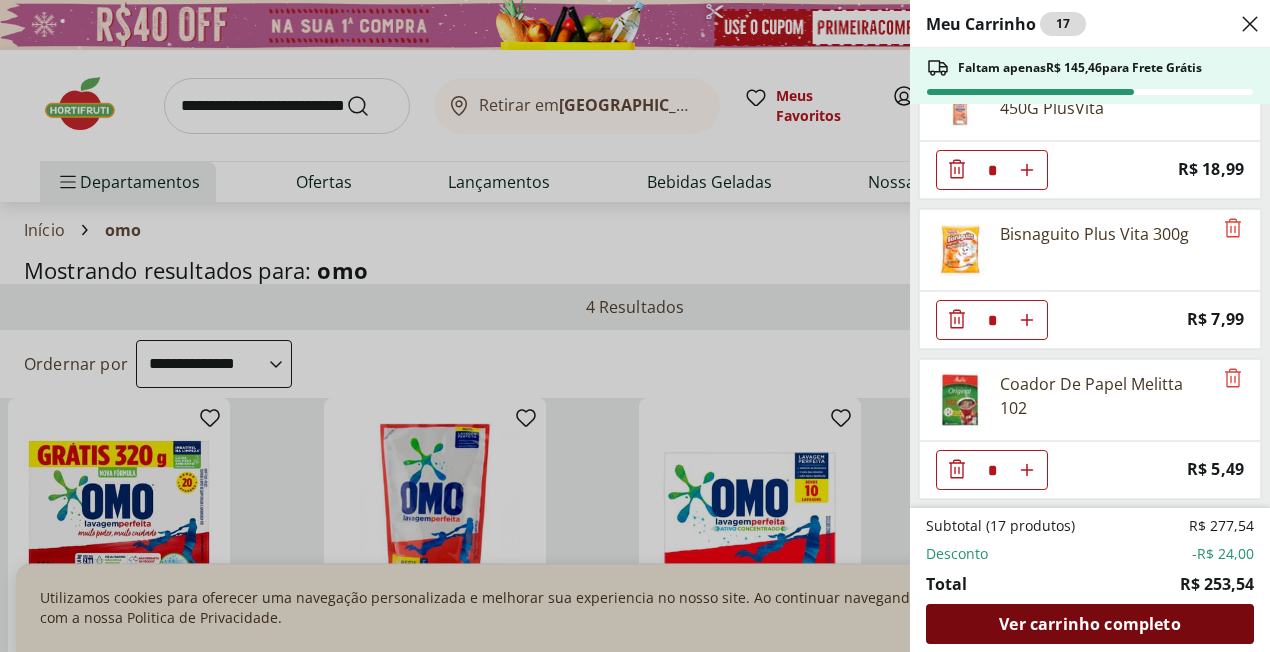 click on "Ver carrinho completo" at bounding box center (1089, 624) 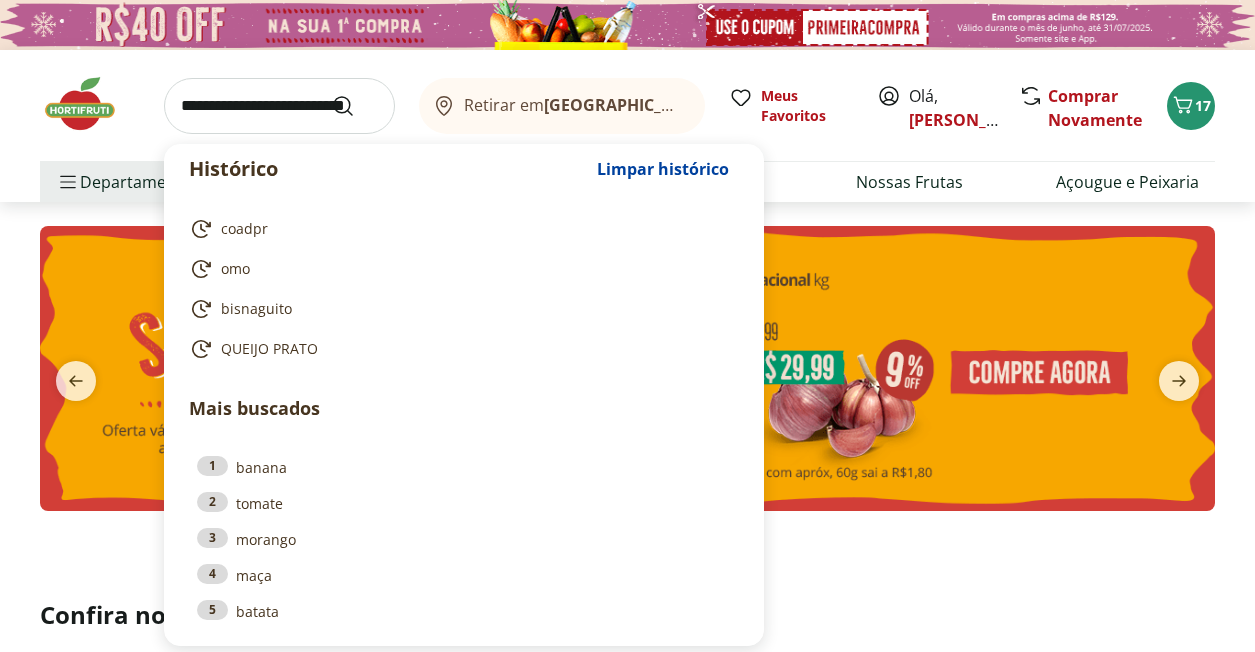 scroll, scrollTop: 0, scrollLeft: 0, axis: both 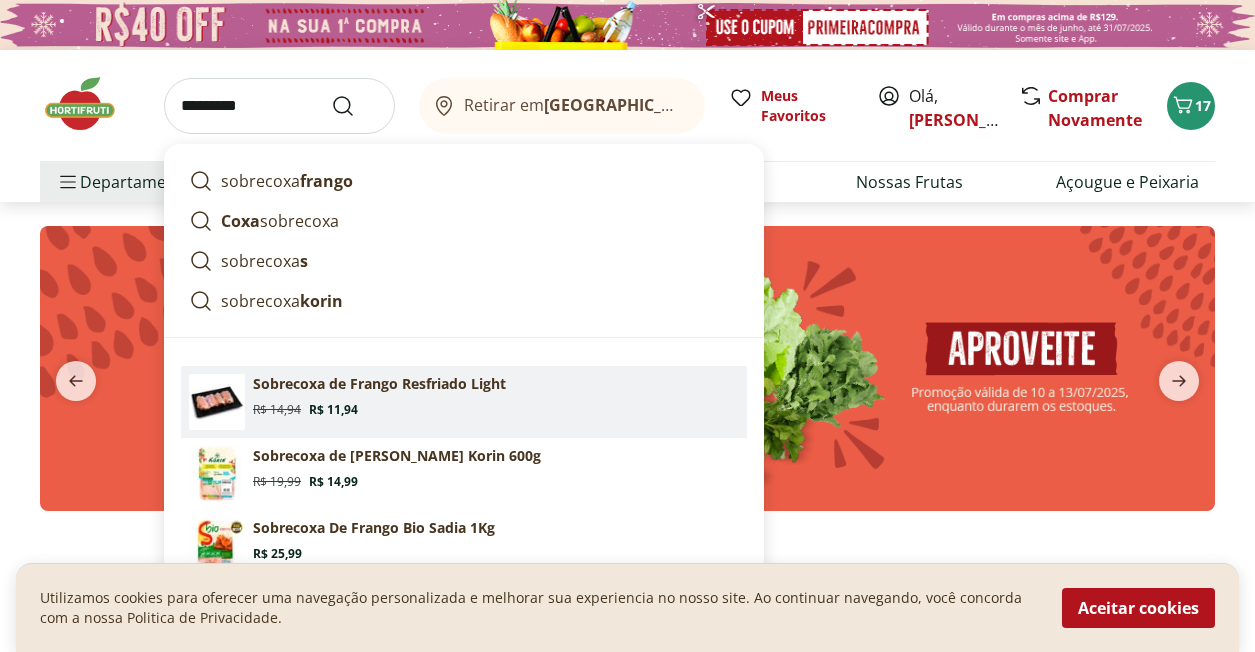 click at bounding box center [217, 402] 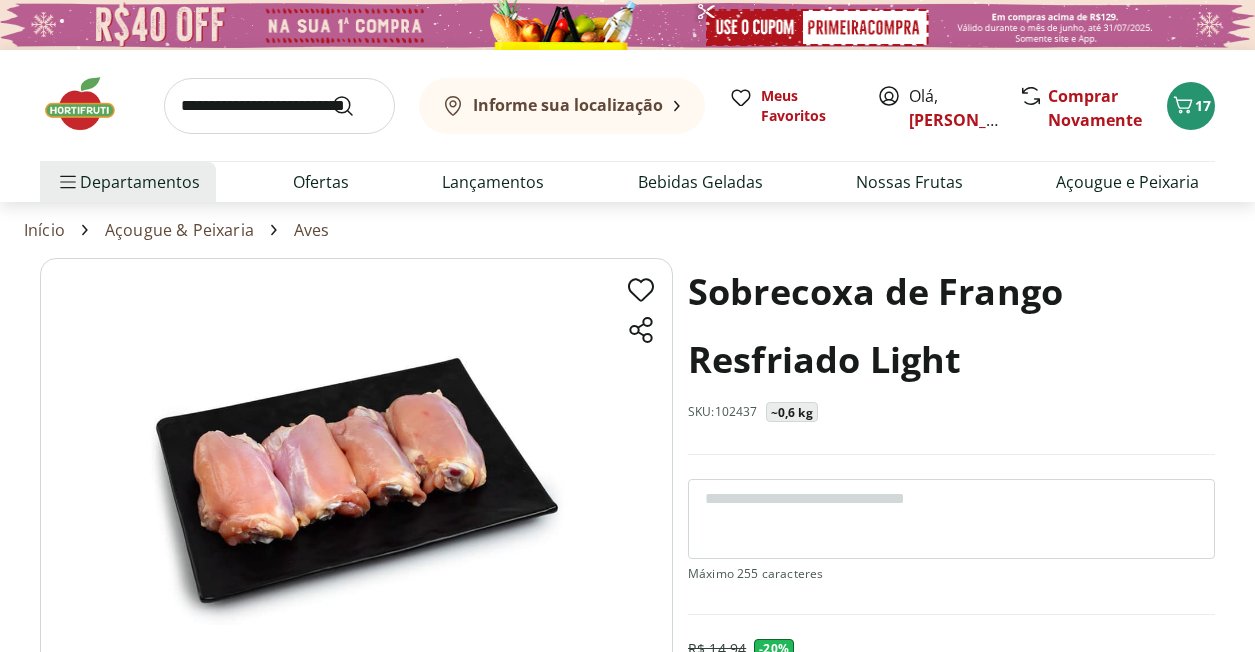 scroll, scrollTop: 0, scrollLeft: 0, axis: both 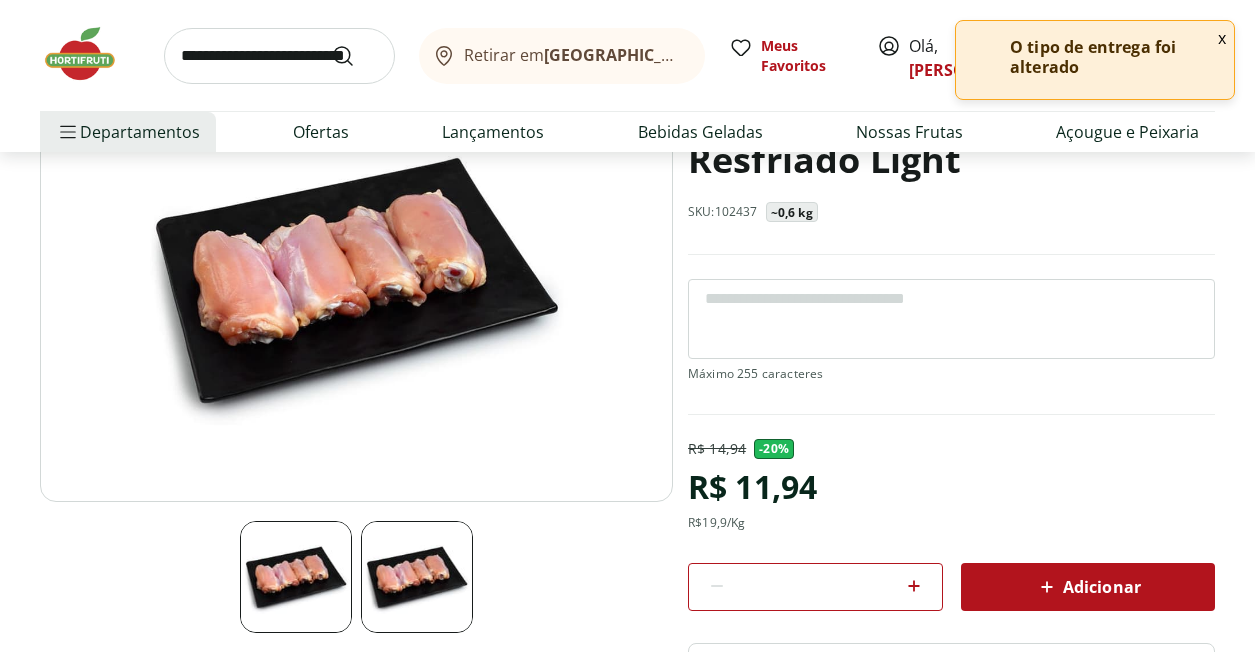 click on "Adicionar" at bounding box center [1088, 587] 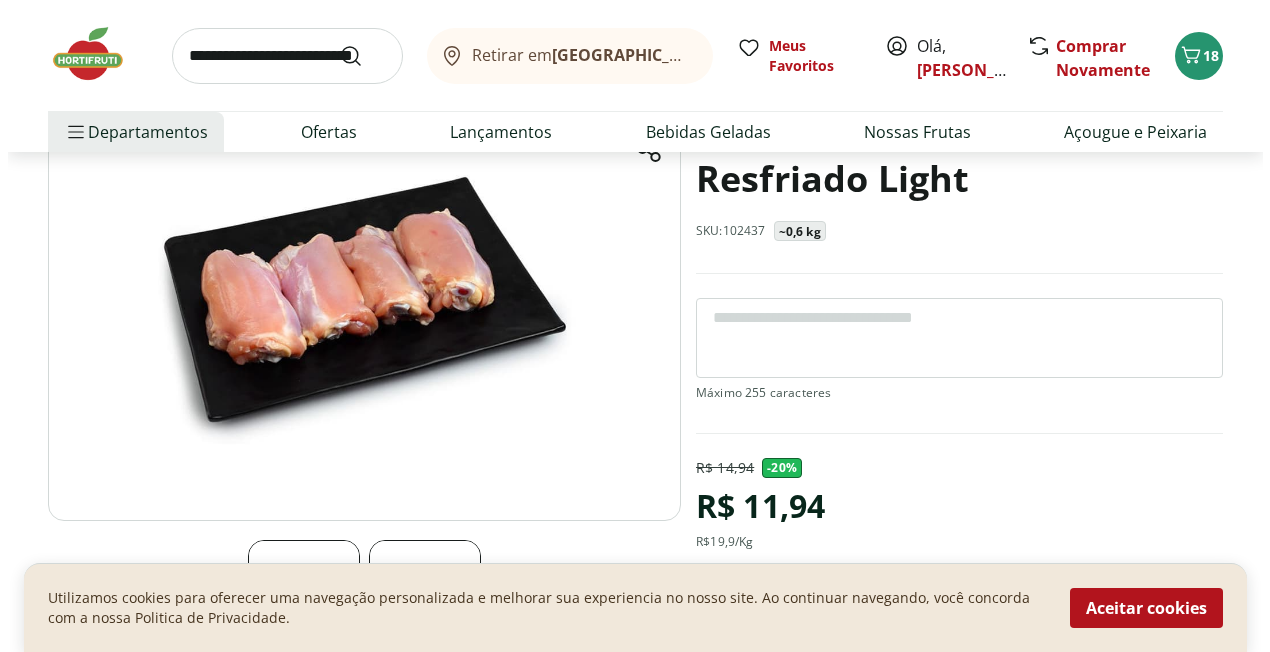 scroll, scrollTop: 0, scrollLeft: 0, axis: both 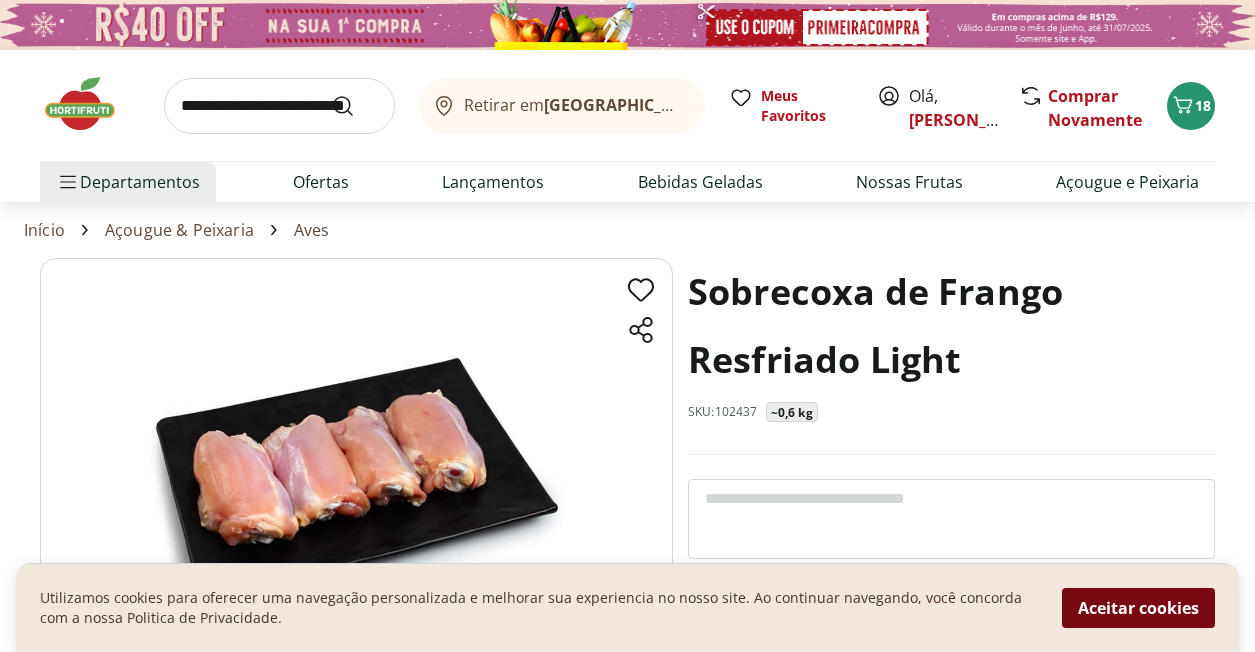 click on "Aceitar cookies" at bounding box center (1138, 608) 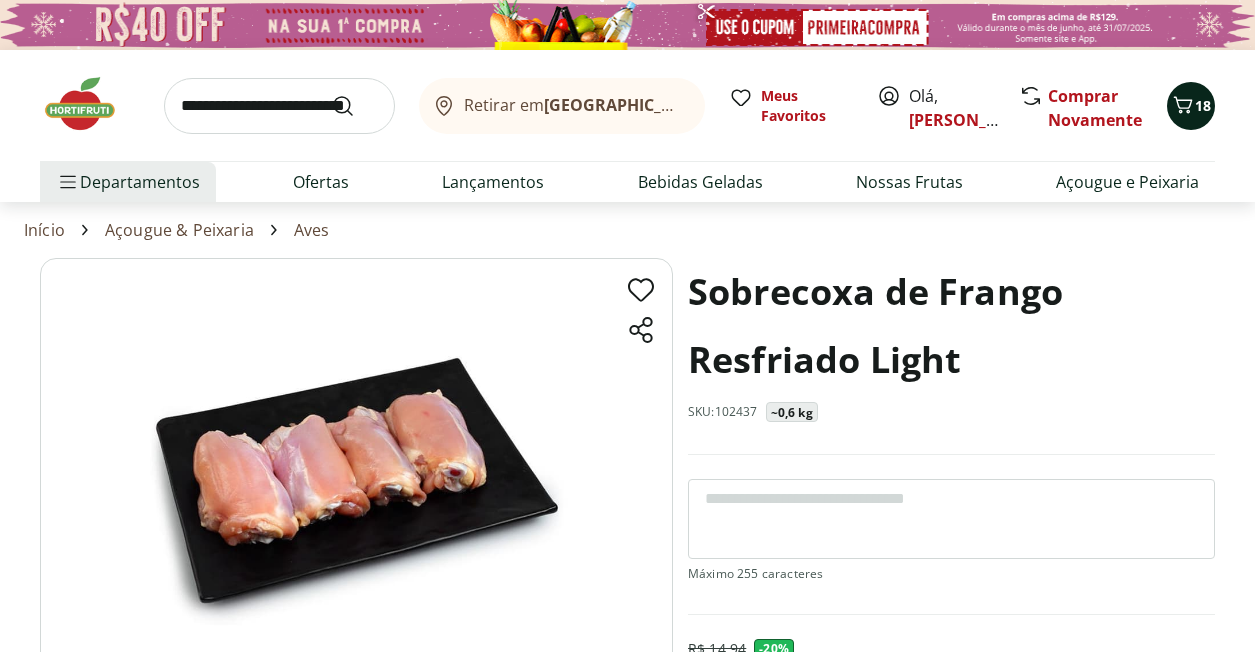 click 